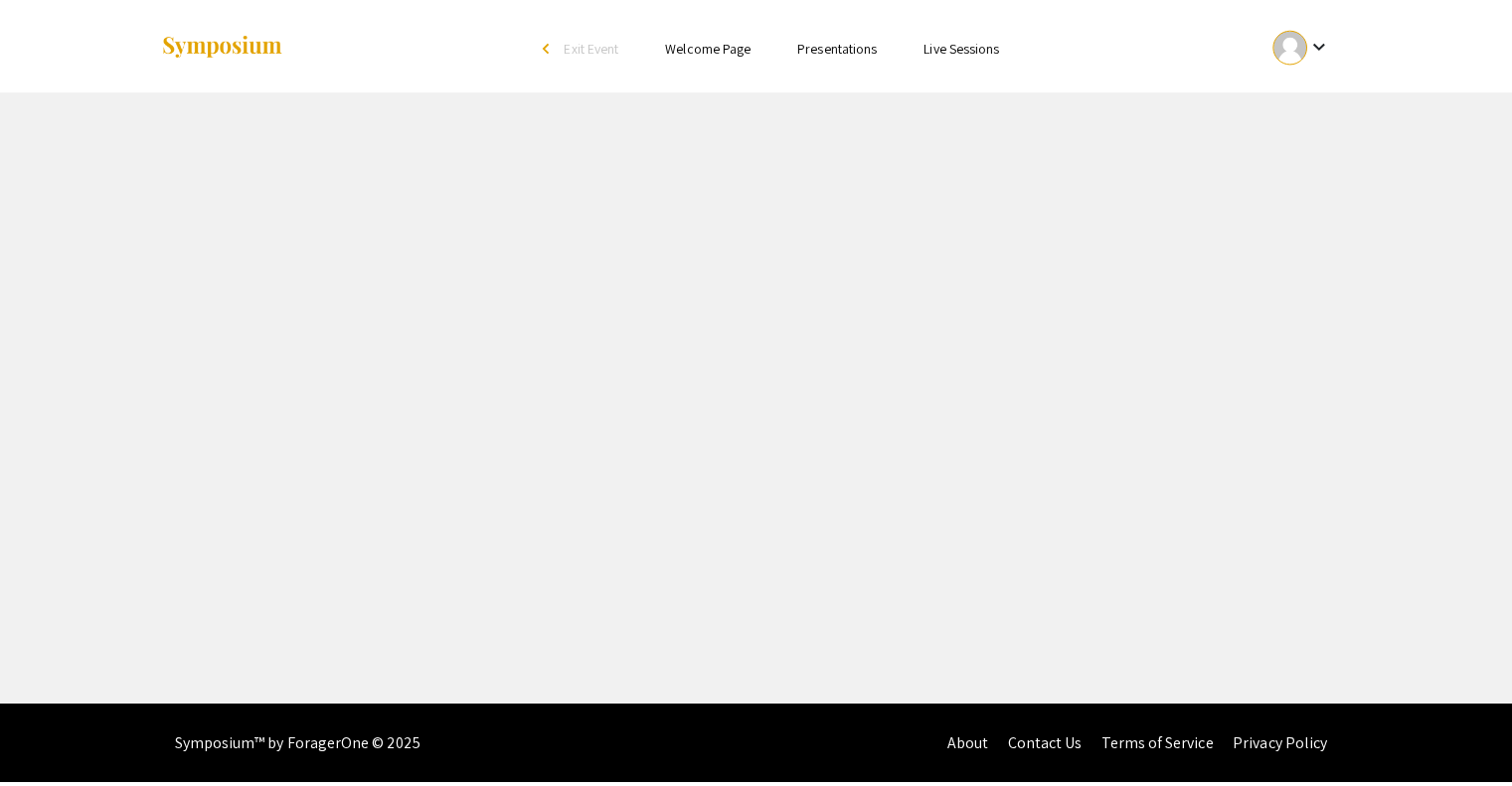 scroll, scrollTop: 0, scrollLeft: 0, axis: both 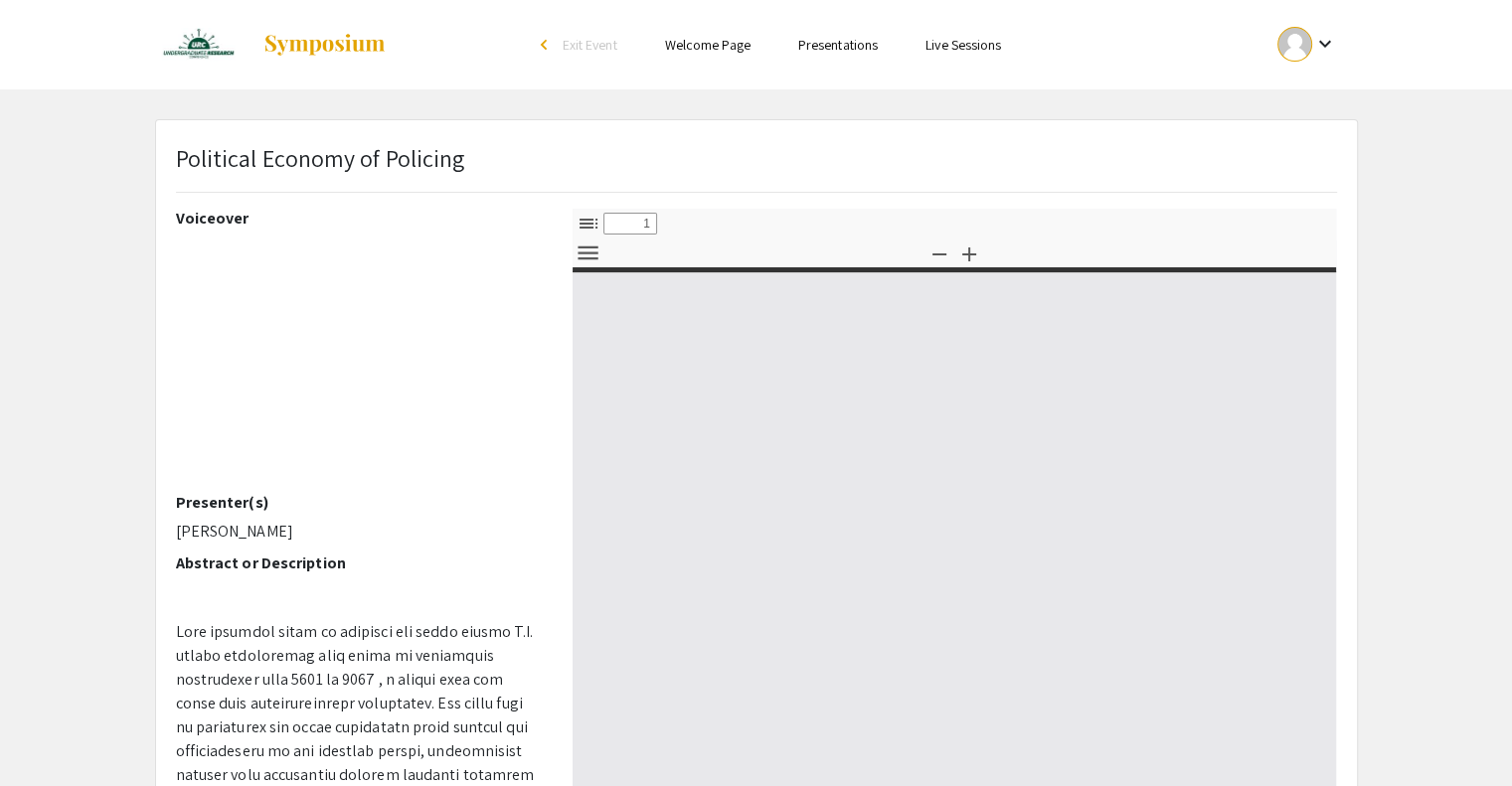select on "custom" 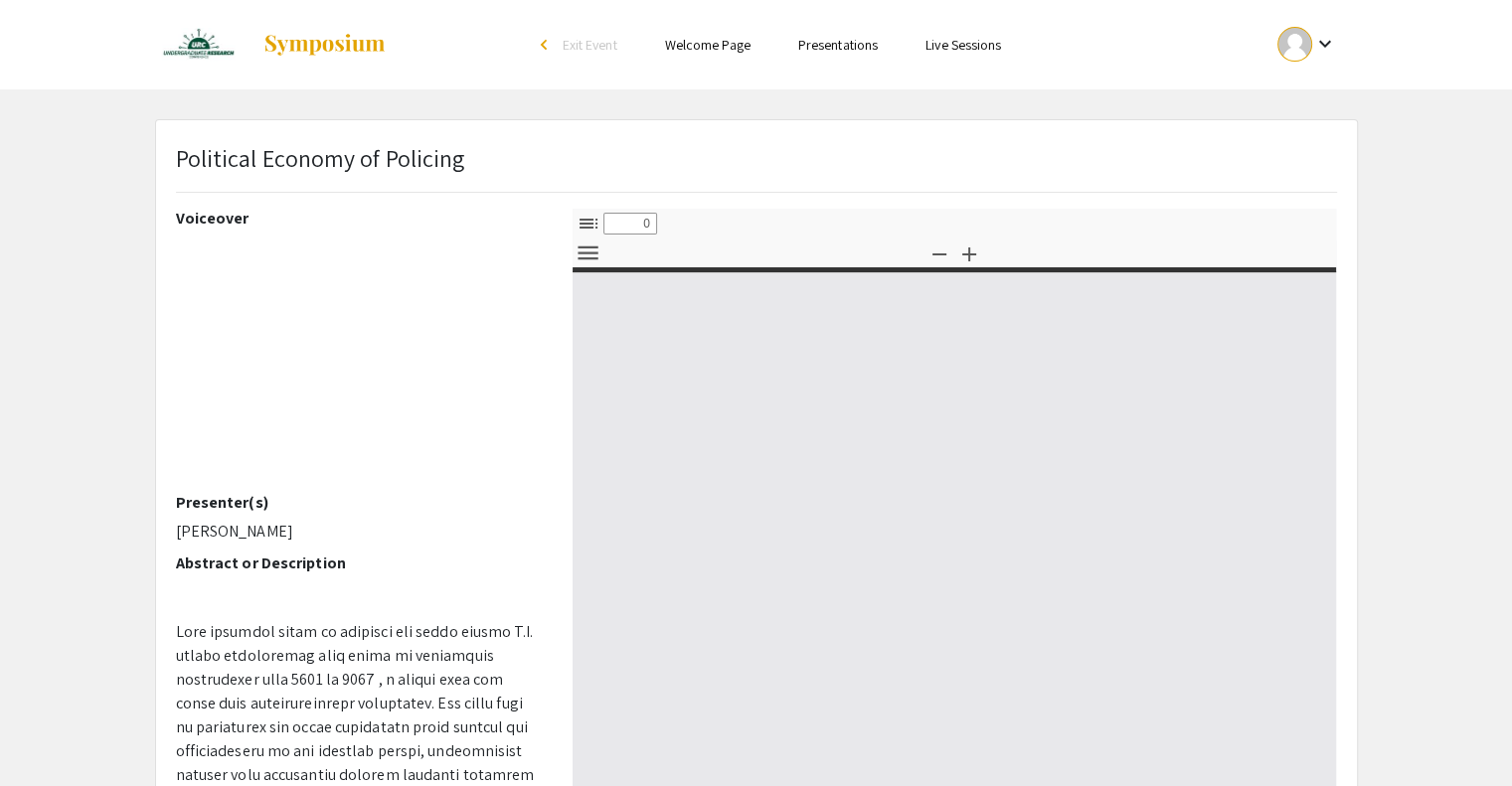 select on "custom" 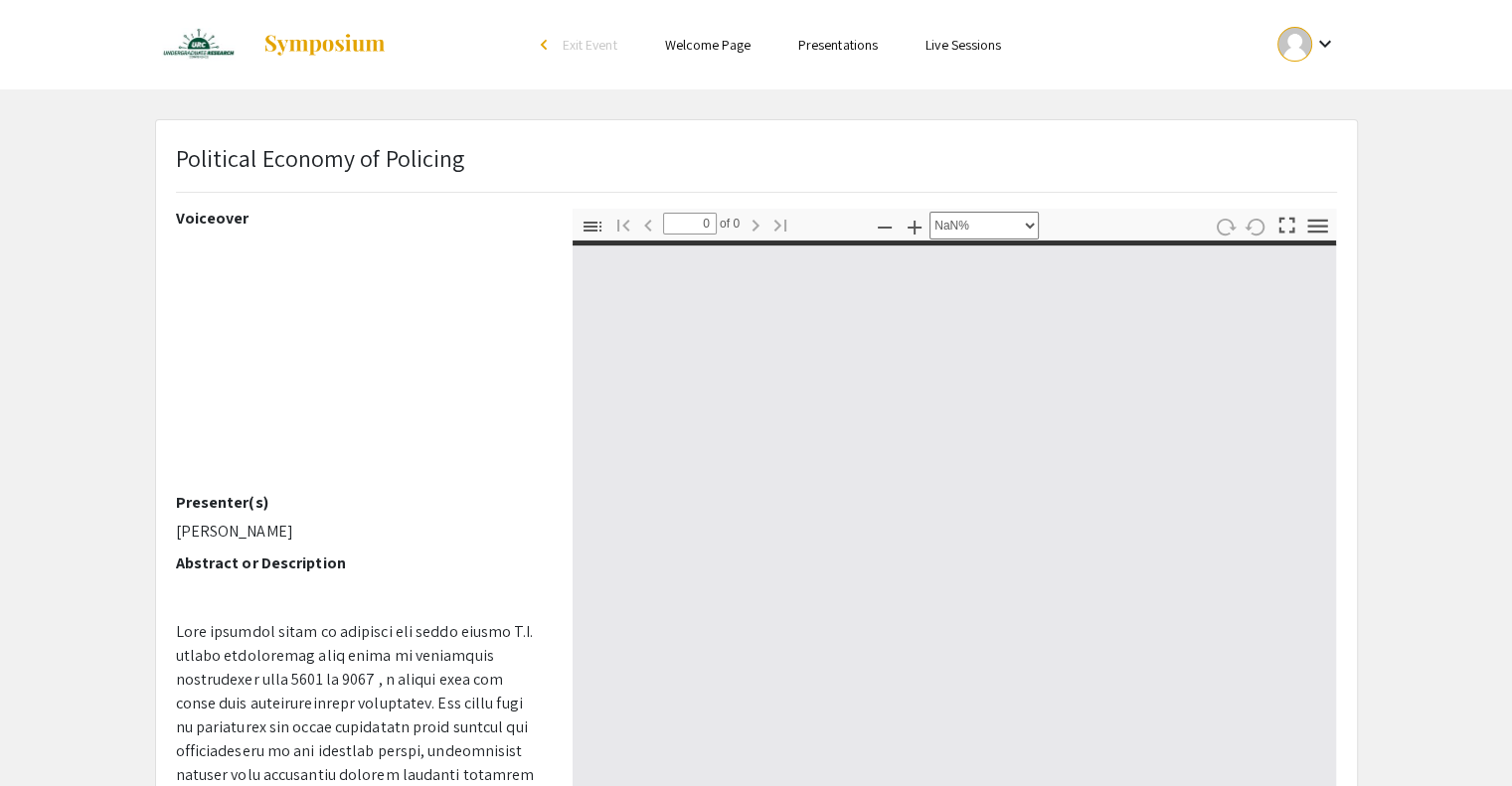 type on "1" 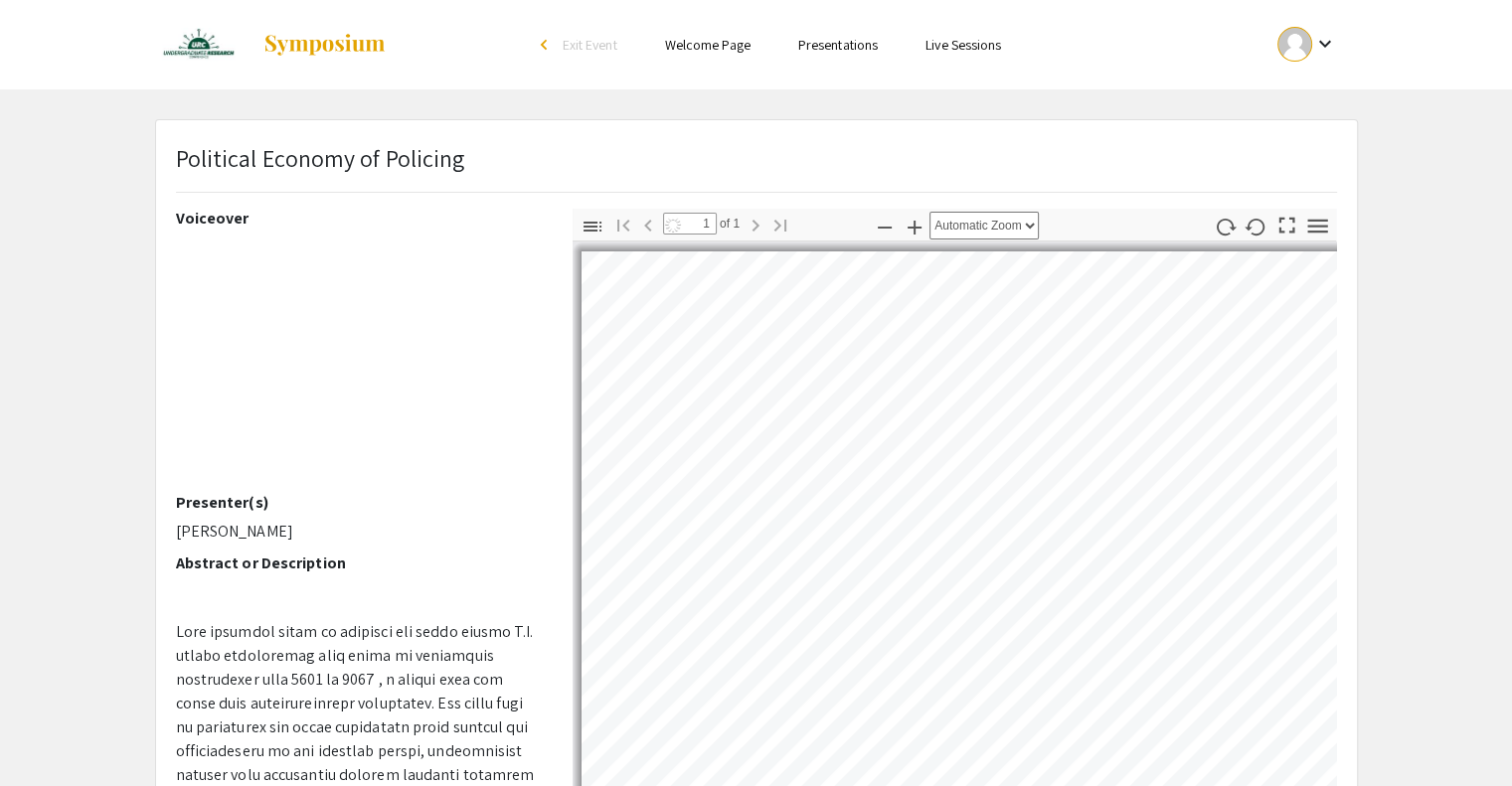 select on "auto" 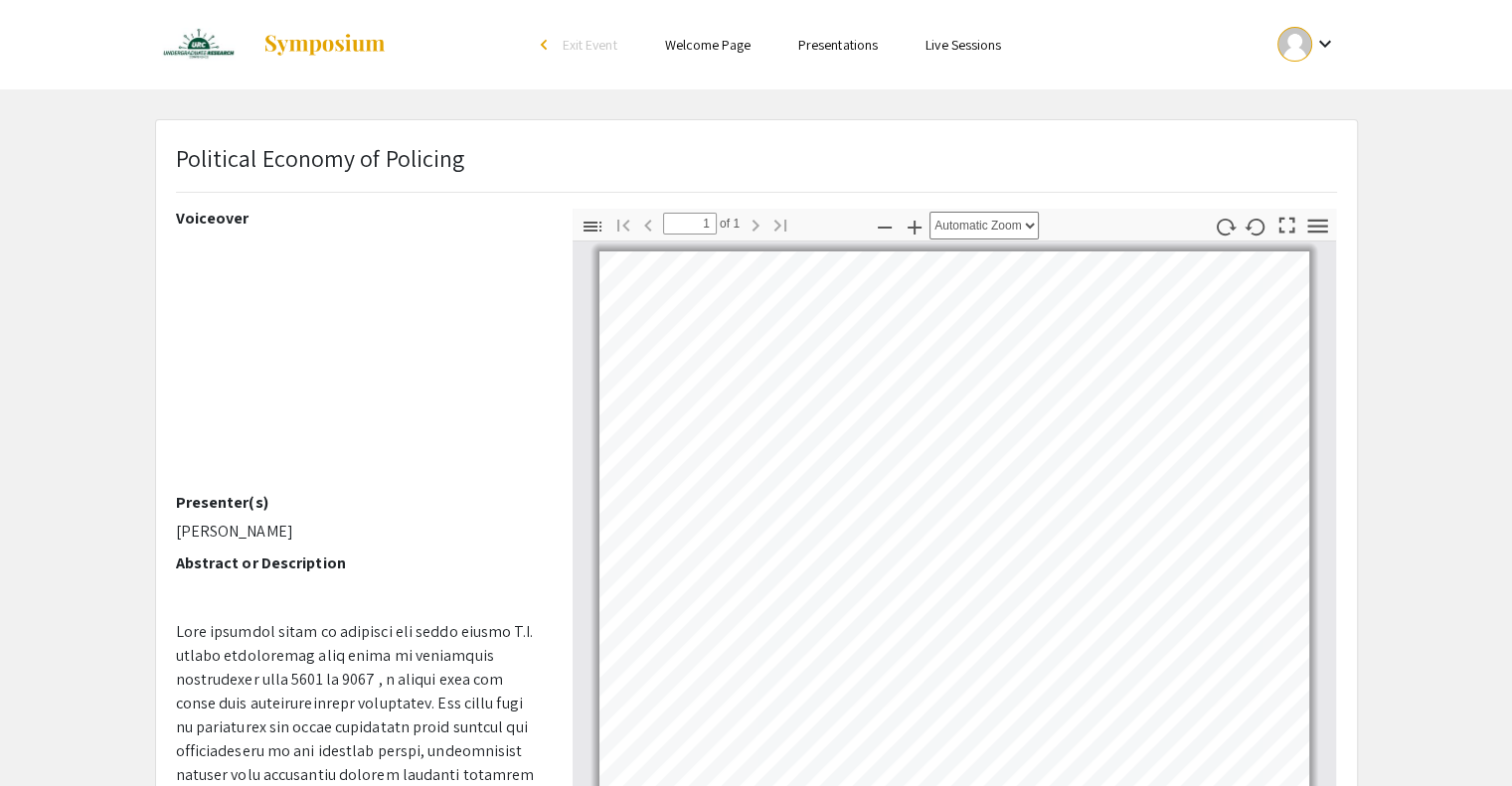 click on "Presentations" at bounding box center [838, 45] 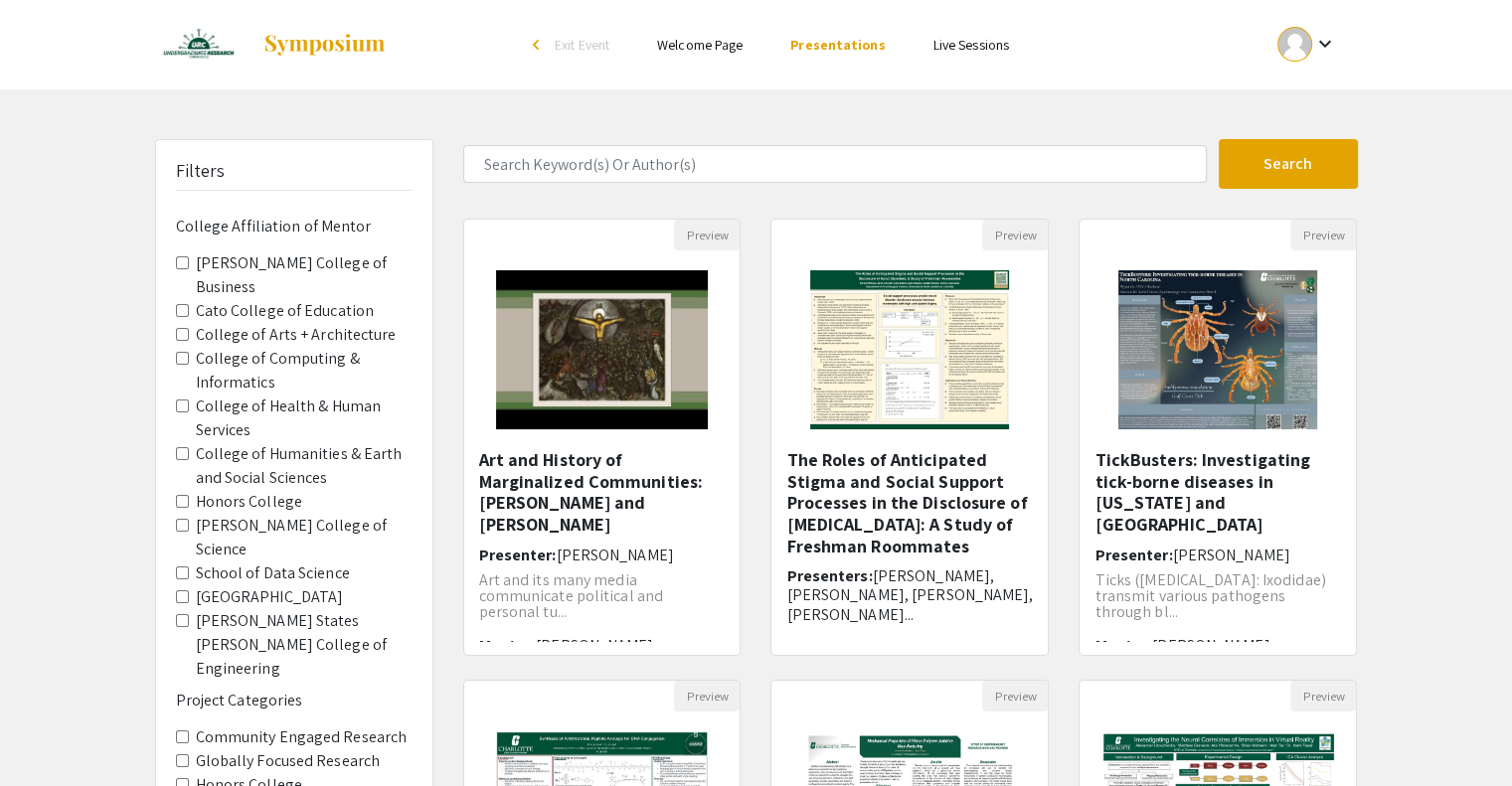 click on "keyboard_arrow_down" at bounding box center (1306, 44) 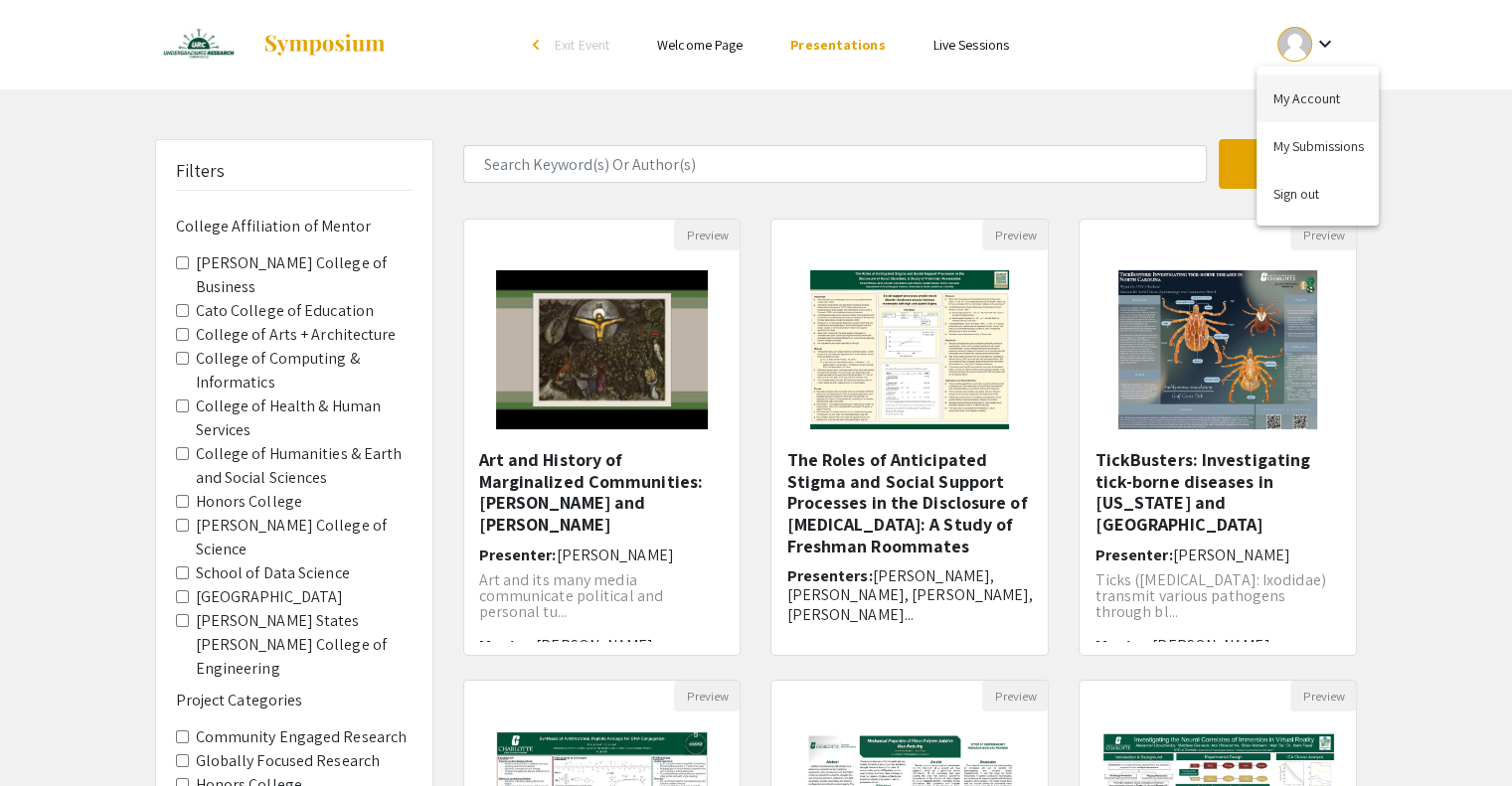 click on "My Account" at bounding box center (1317, 98) 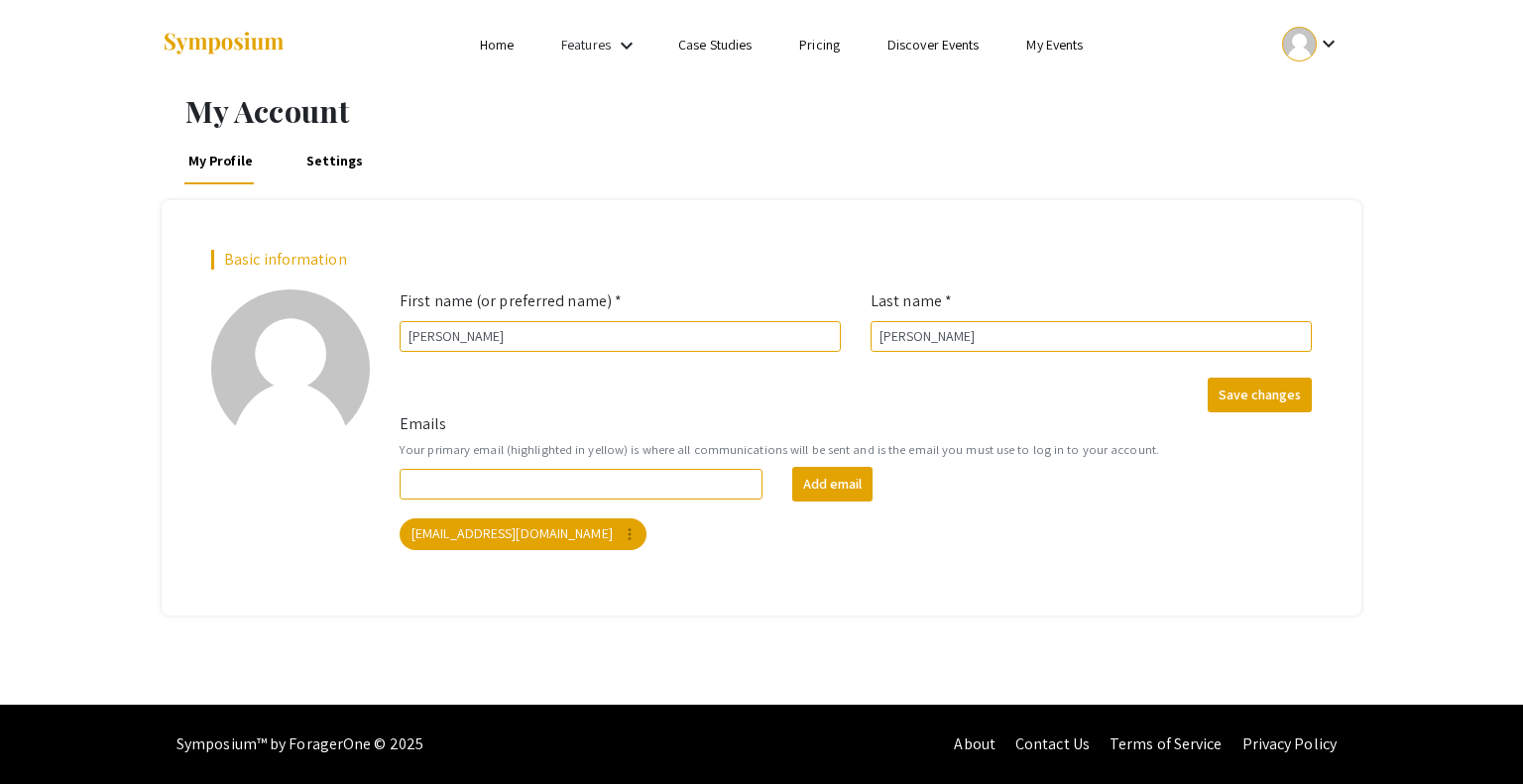 click on "Features" at bounding box center [586, 45] 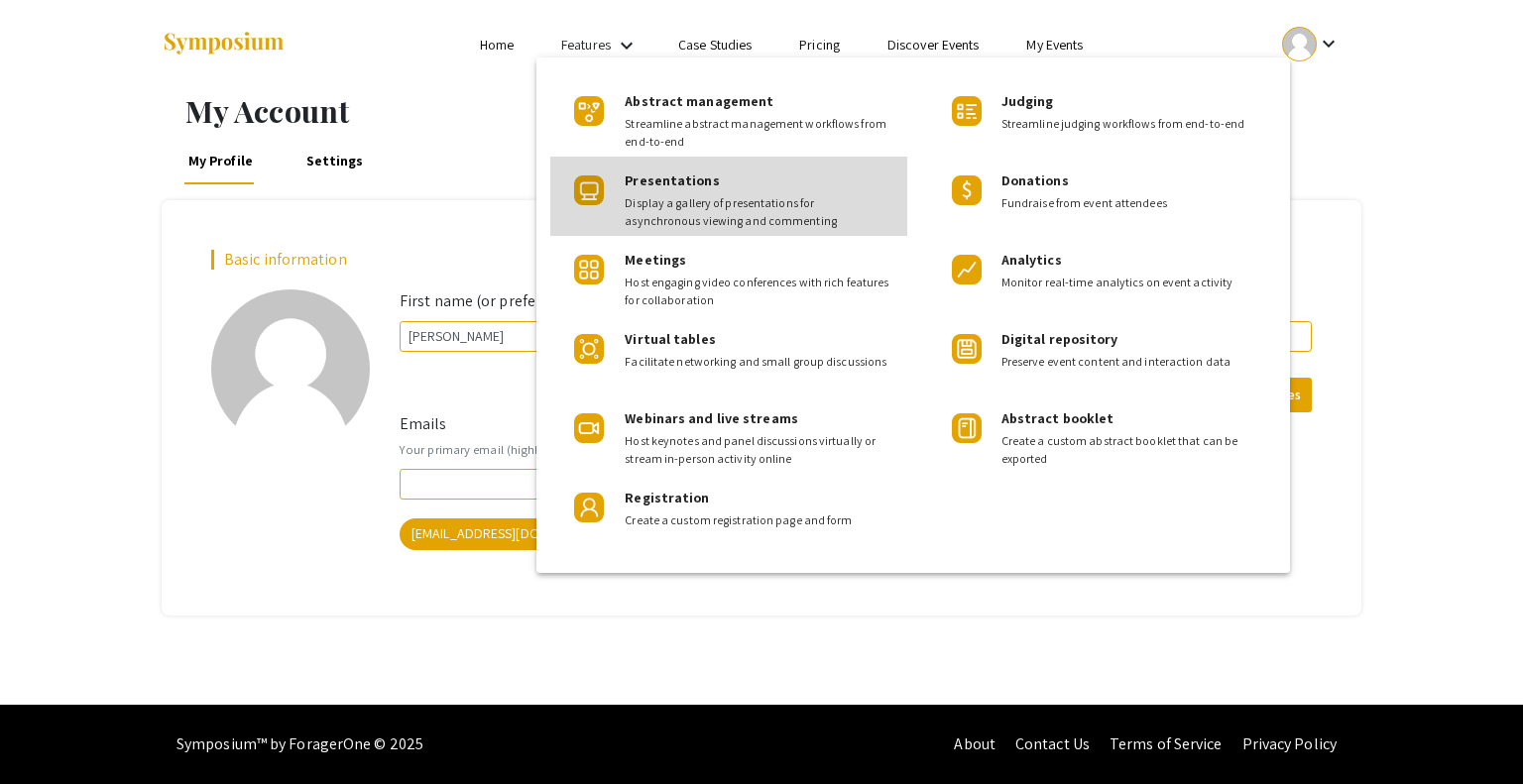 click on "Presentations" at bounding box center [671, 180] 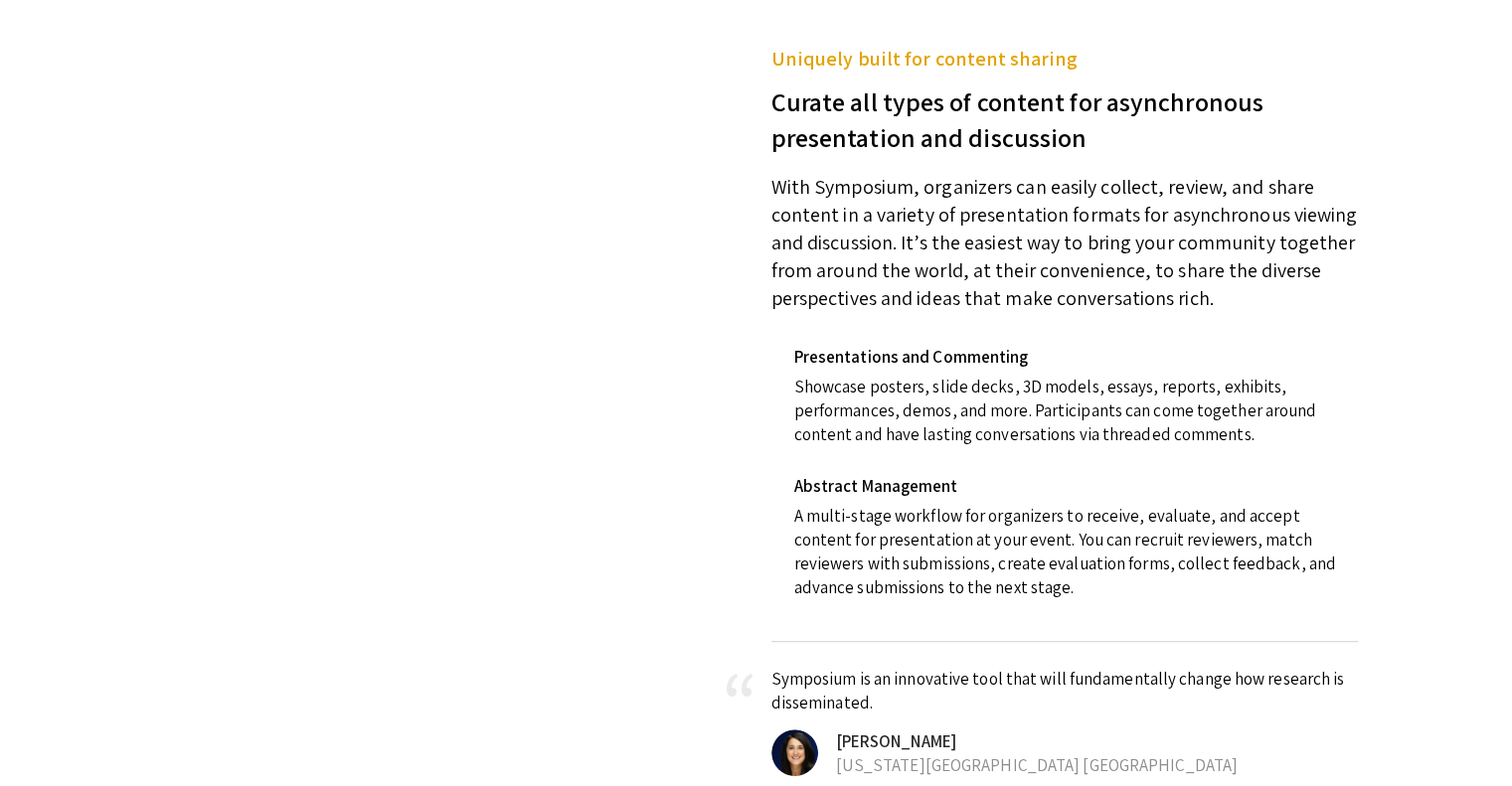 scroll, scrollTop: 806, scrollLeft: 0, axis: vertical 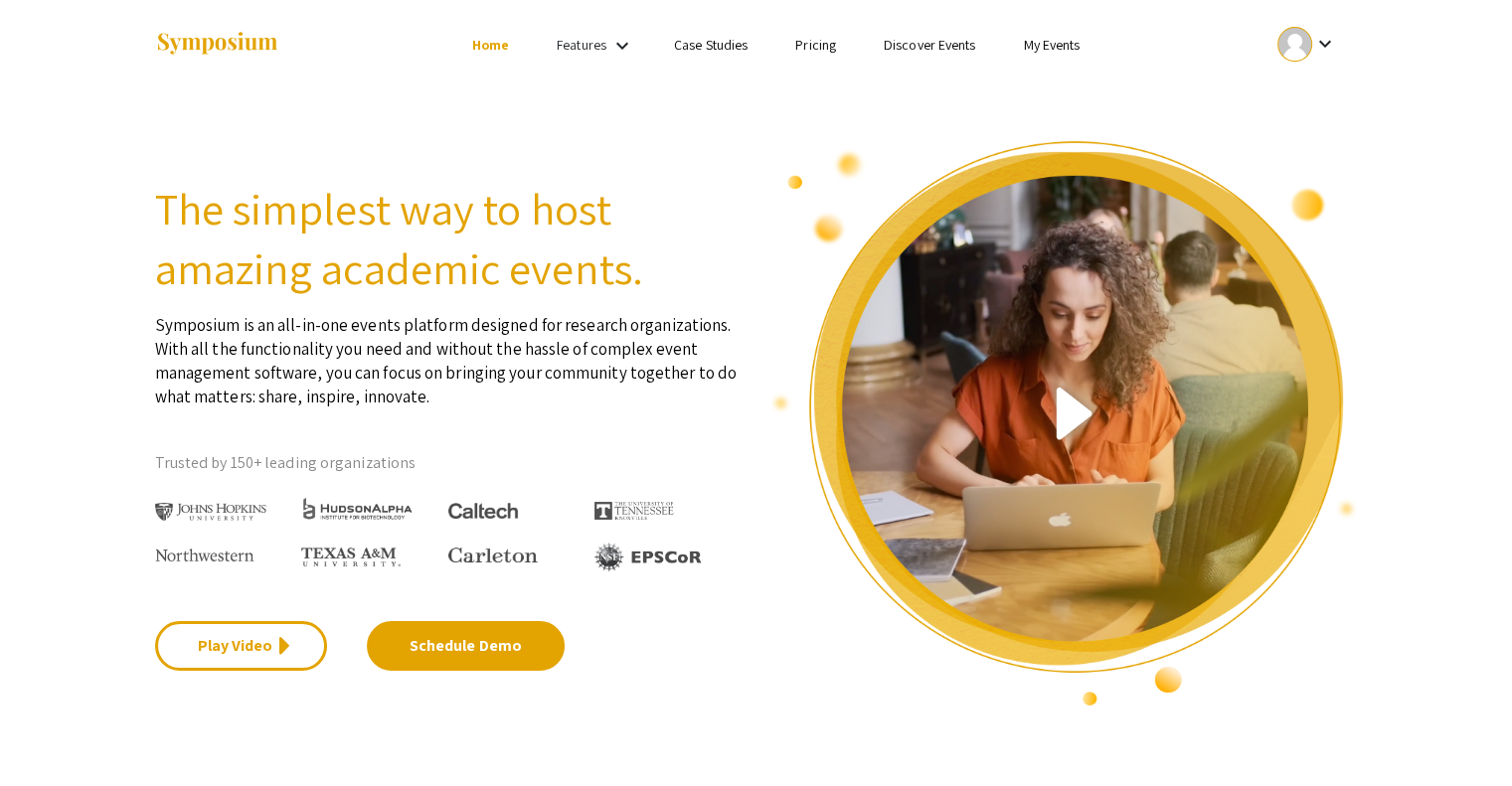 click on "Features" at bounding box center [582, 45] 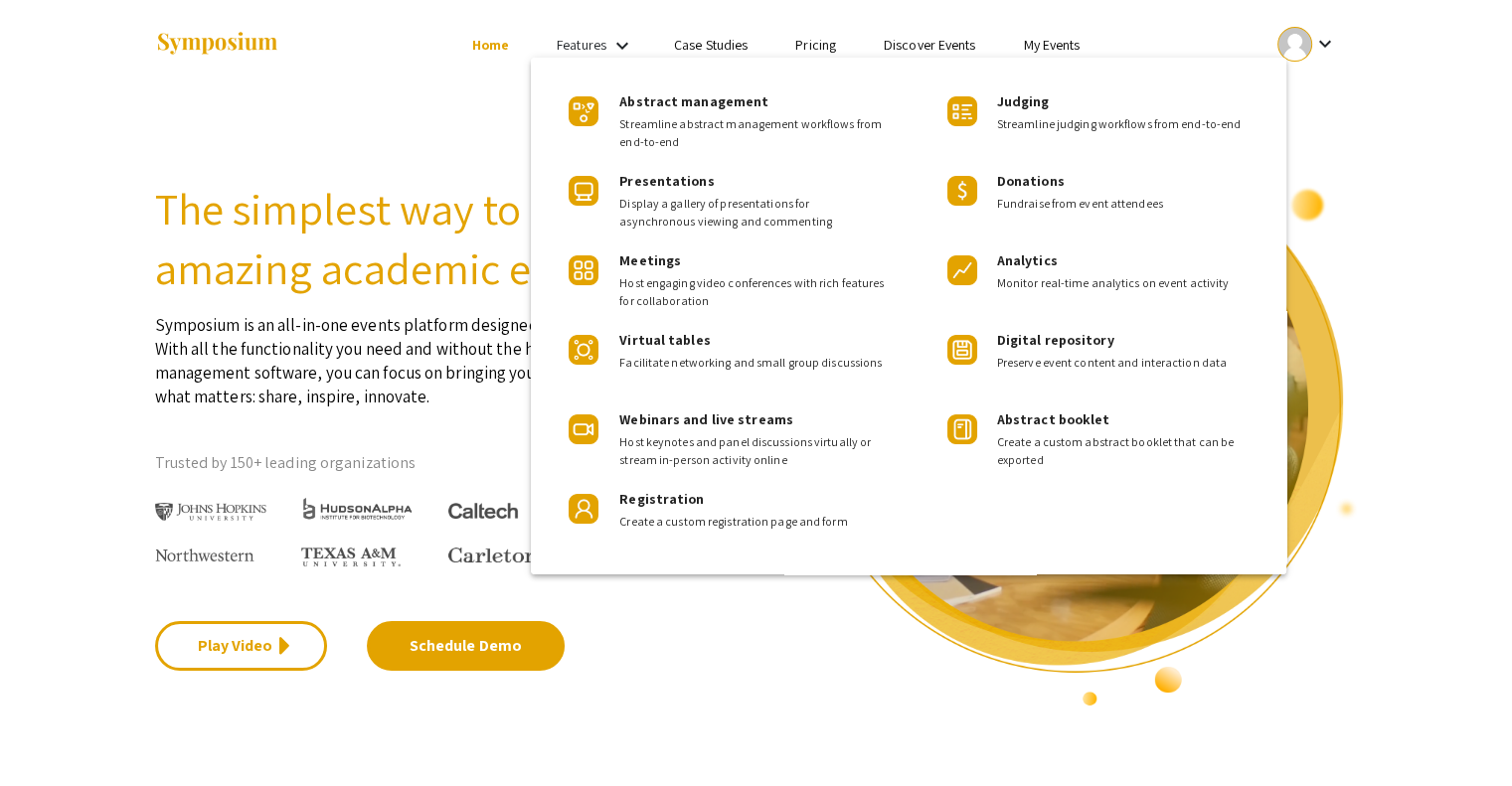 click at bounding box center (756, 393) 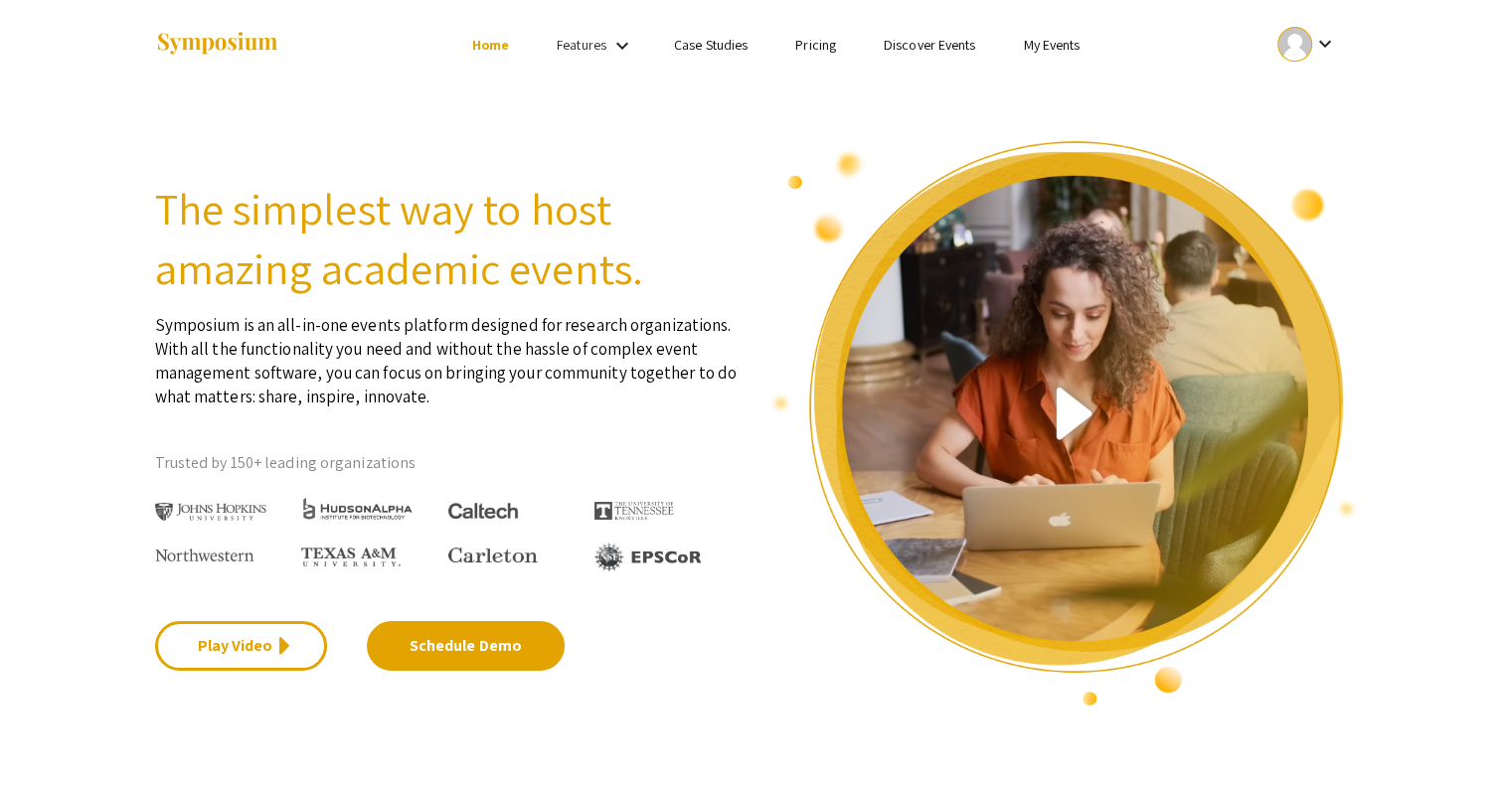 click on "Case Studies" at bounding box center (711, 45) 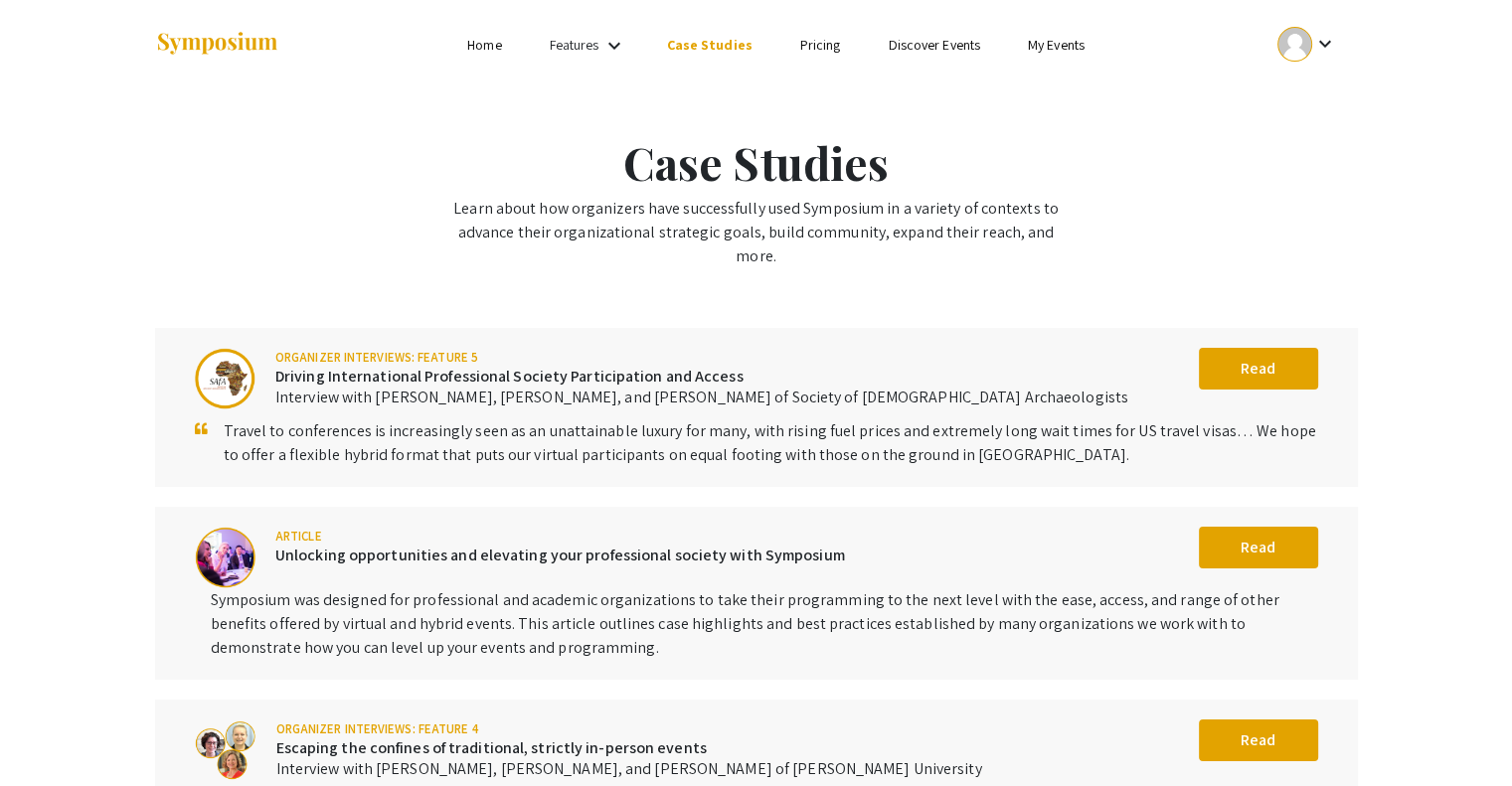 click on "Discover Events" at bounding box center (933, 45) 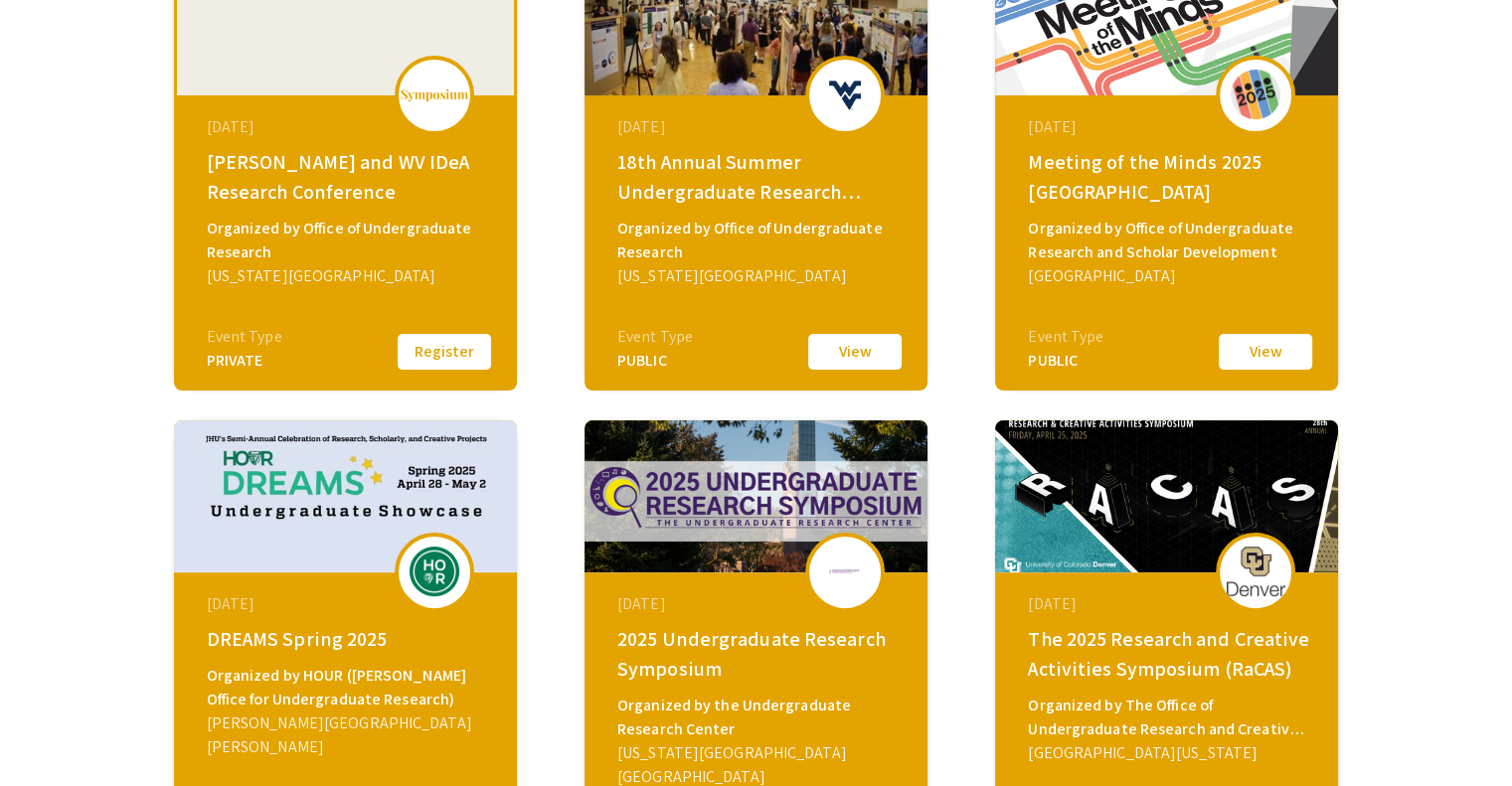 scroll, scrollTop: 0, scrollLeft: 0, axis: both 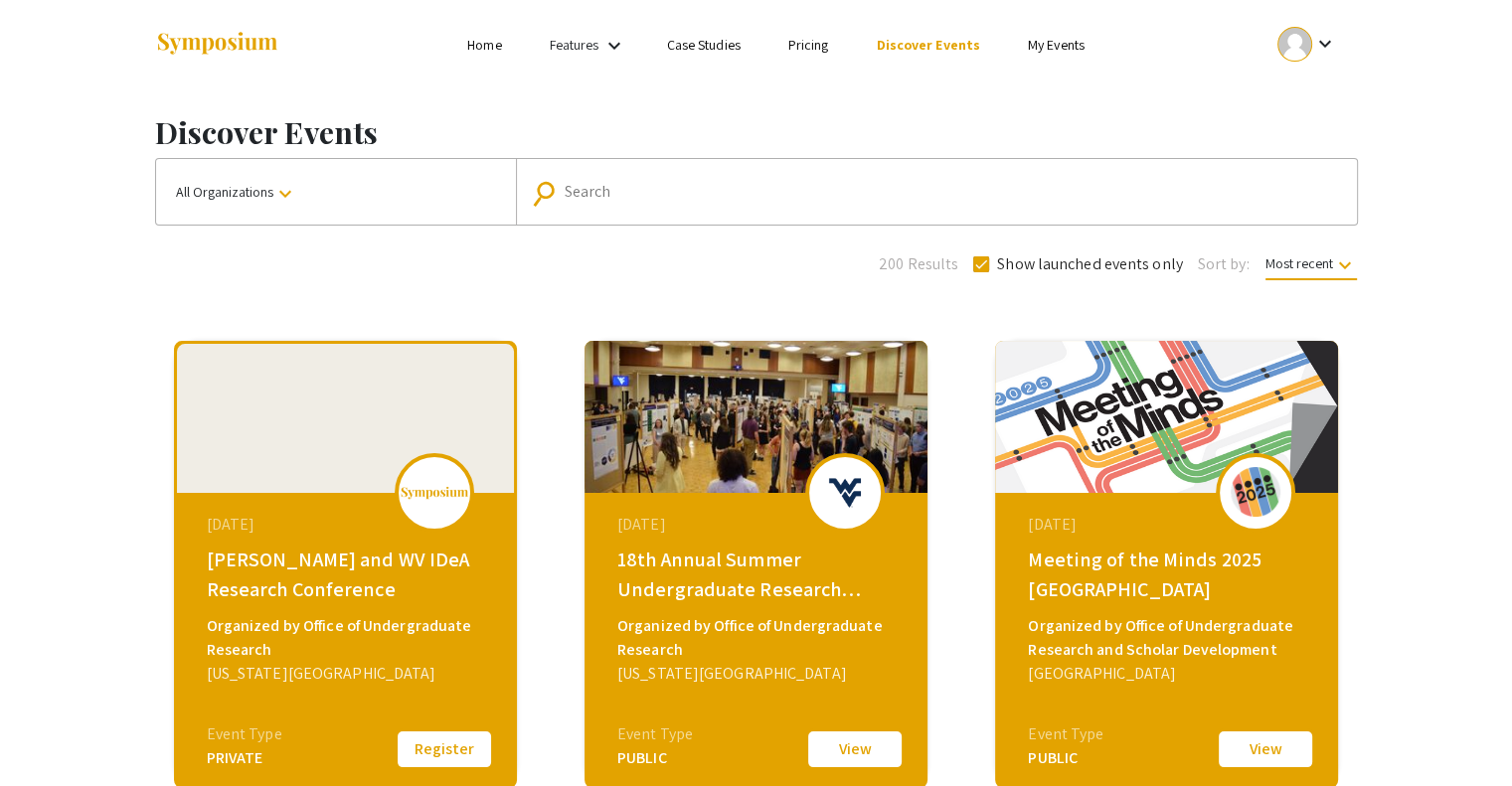 click on "Home" at bounding box center [484, 45] 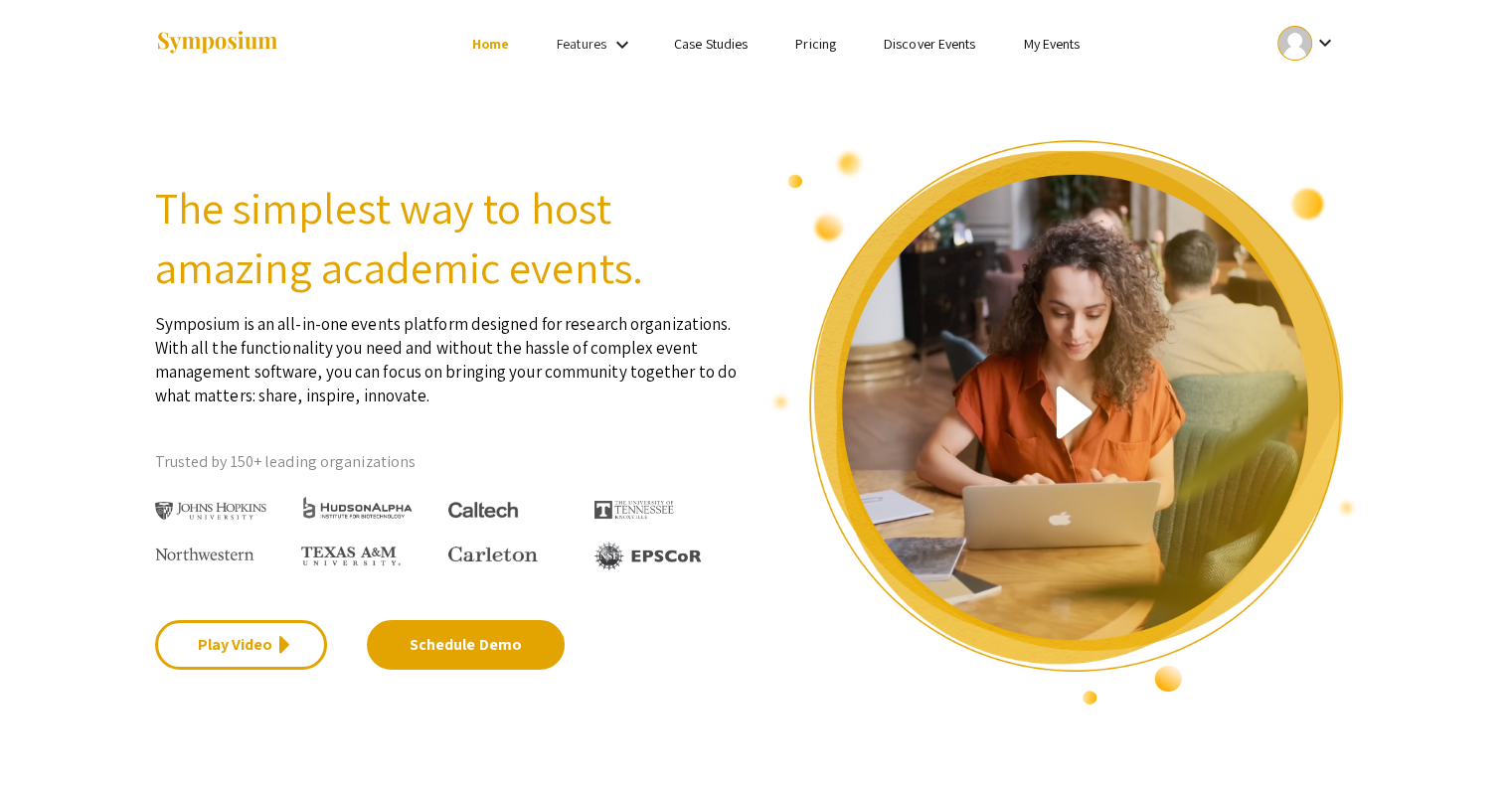 scroll, scrollTop: 0, scrollLeft: 0, axis: both 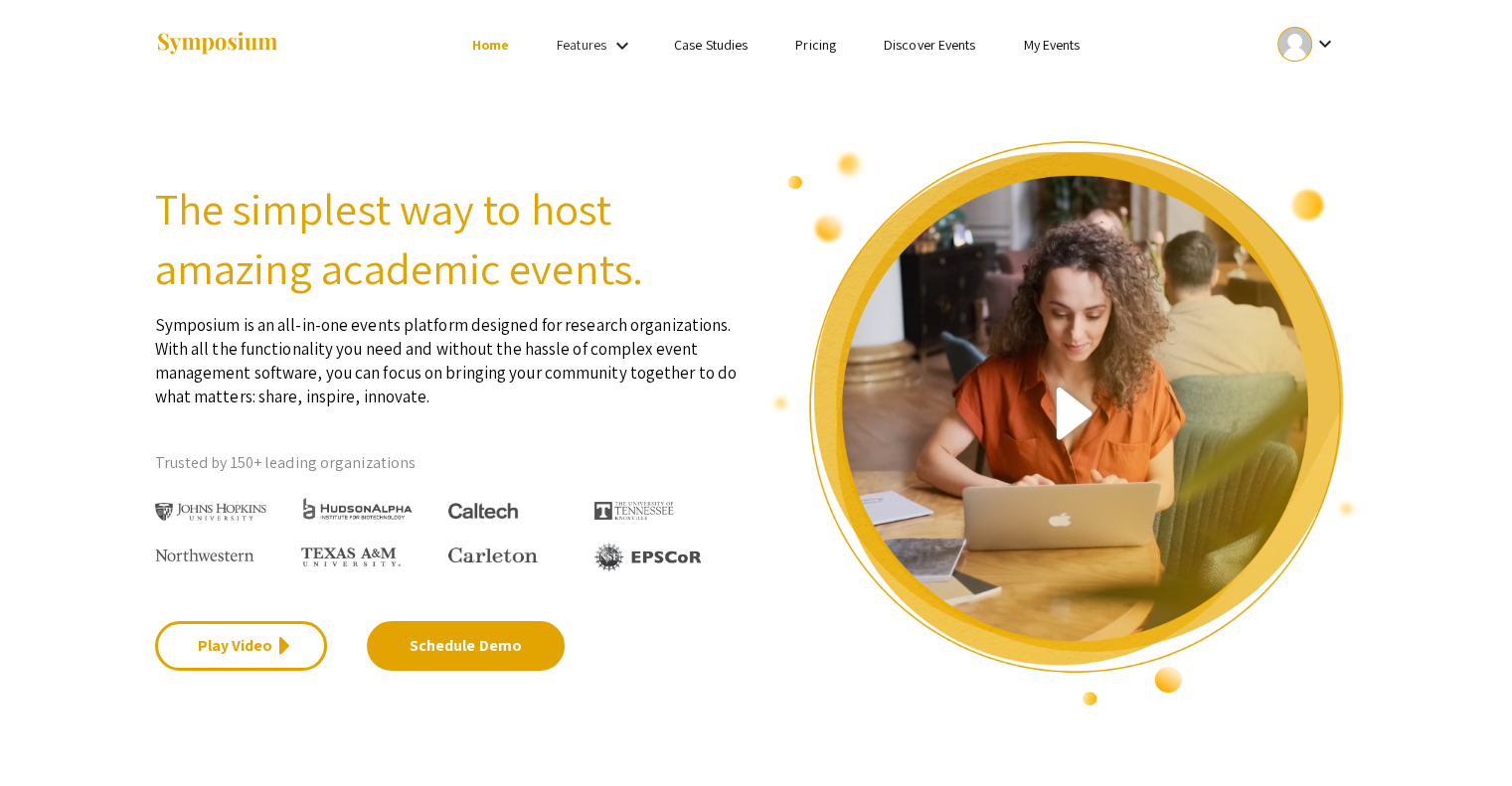 click at bounding box center (1294, 44) 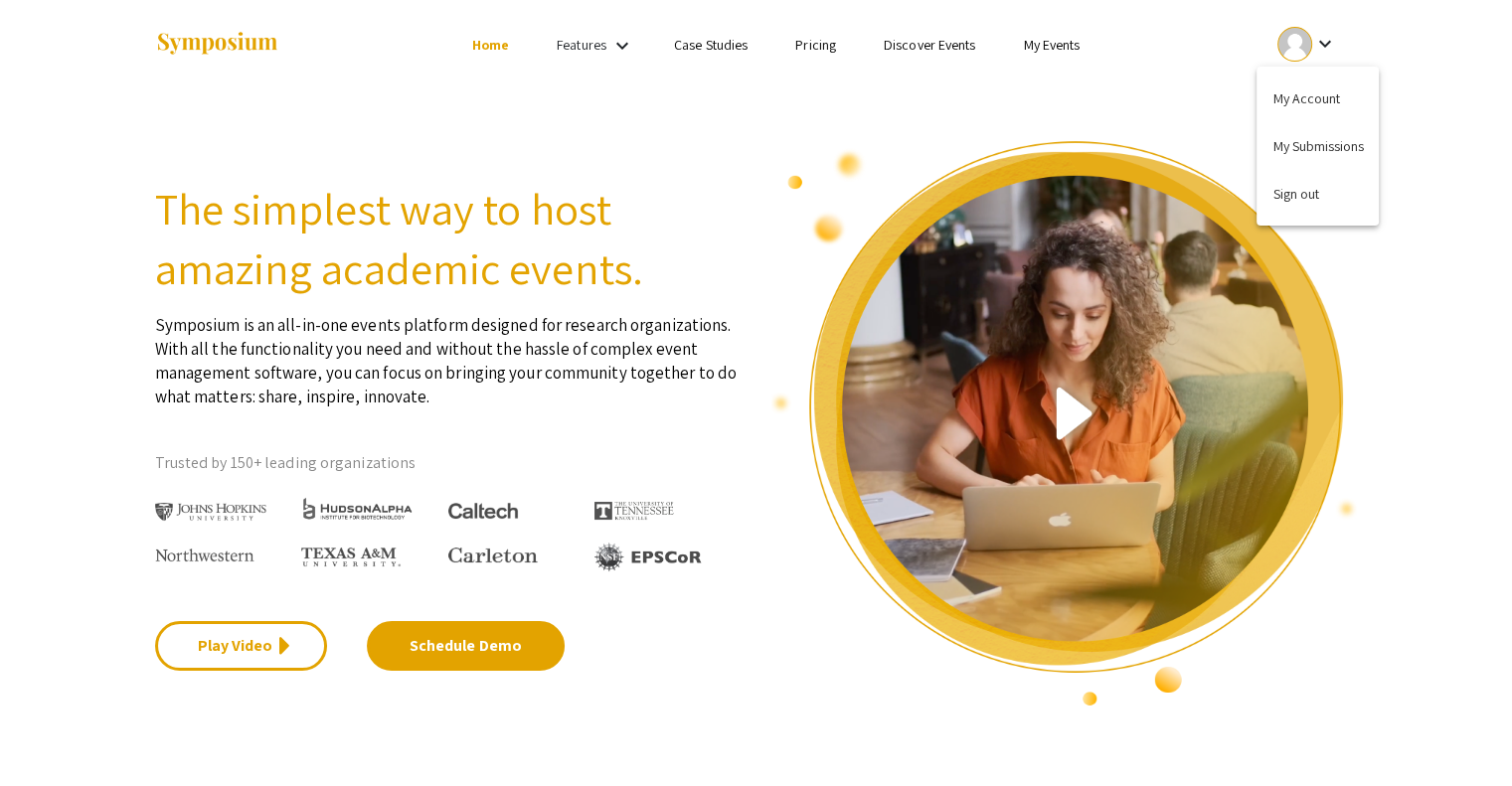 click at bounding box center [756, 393] 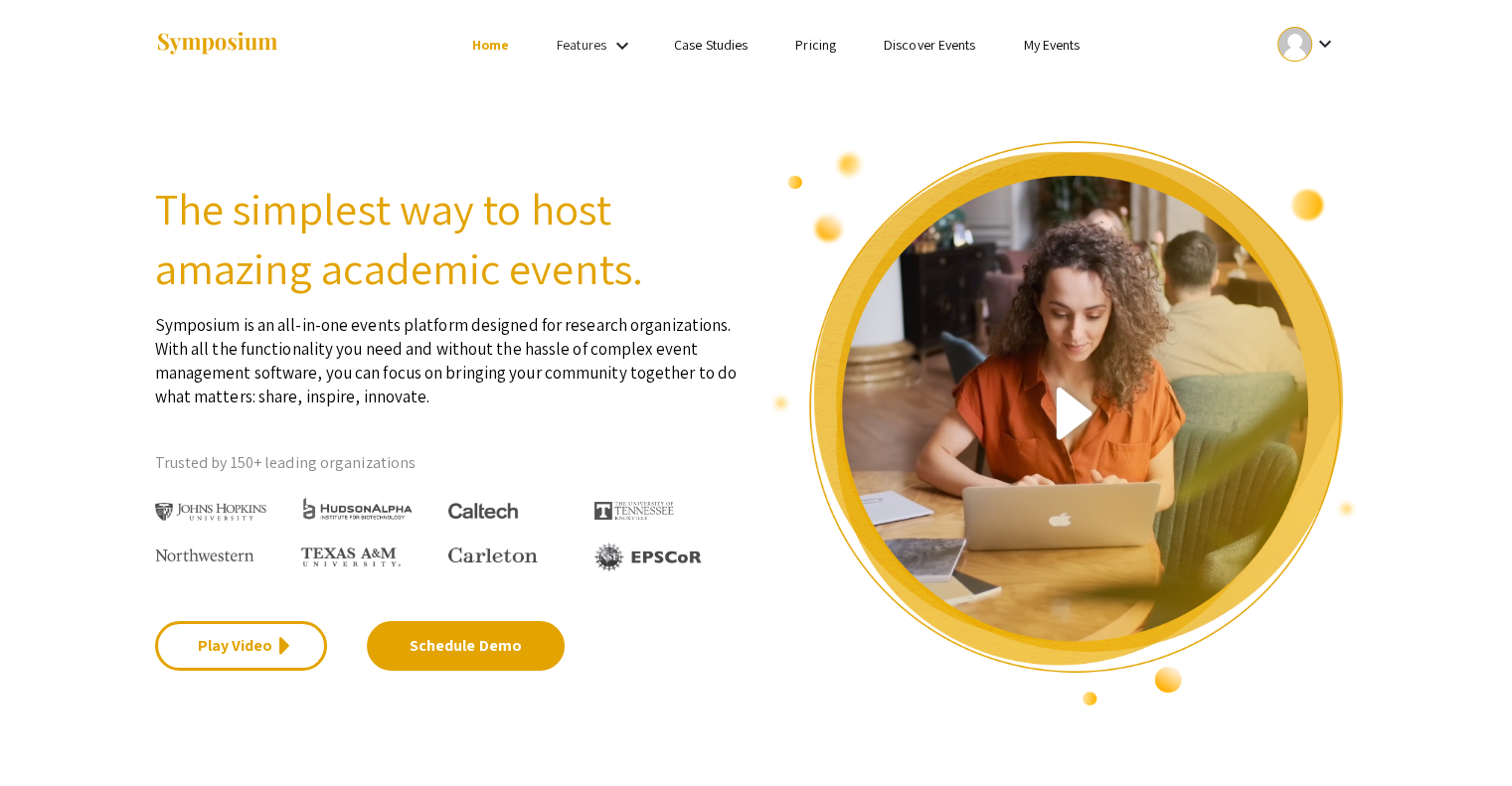 click on "My Events" at bounding box center [1051, 45] 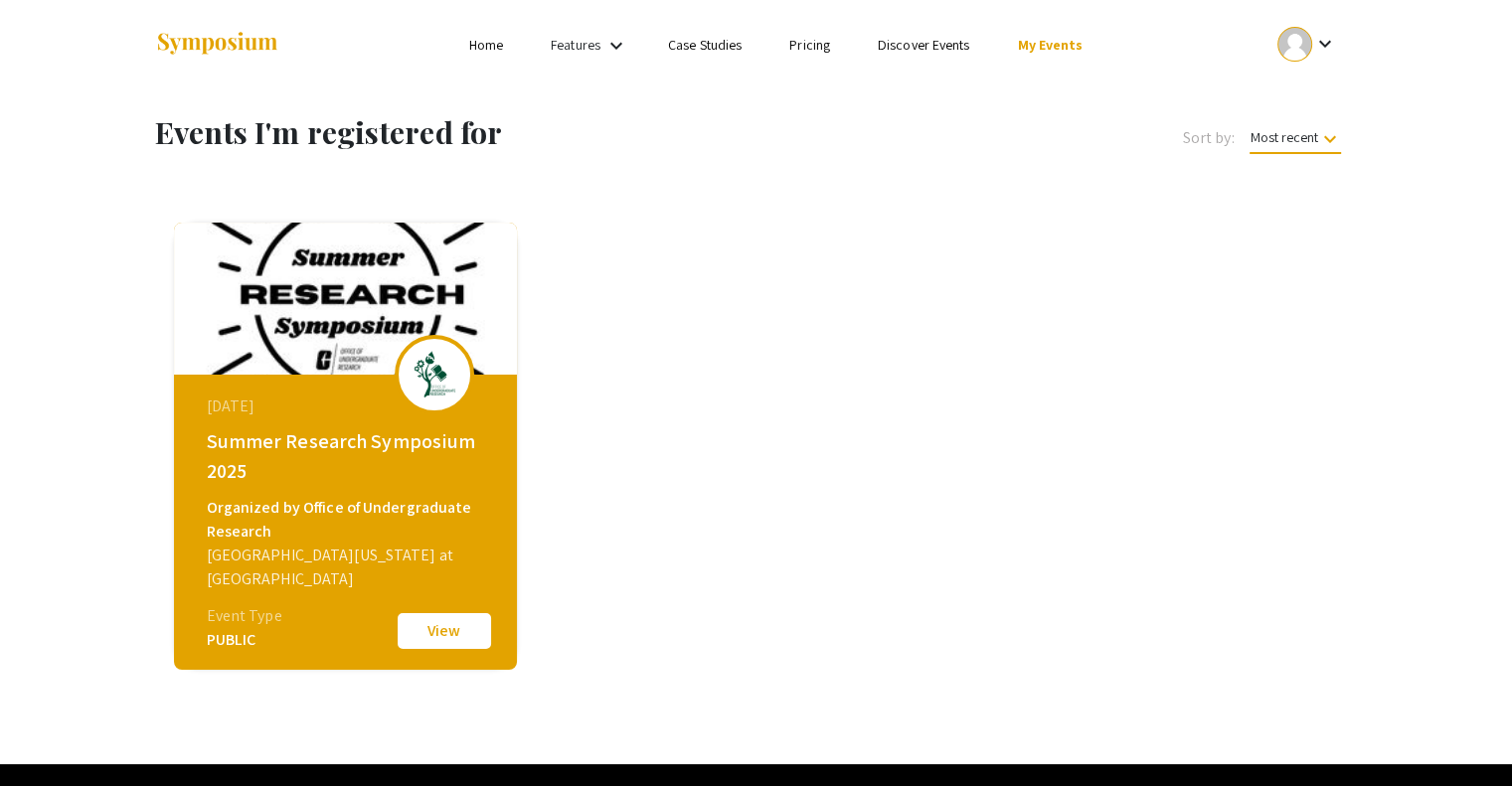 click 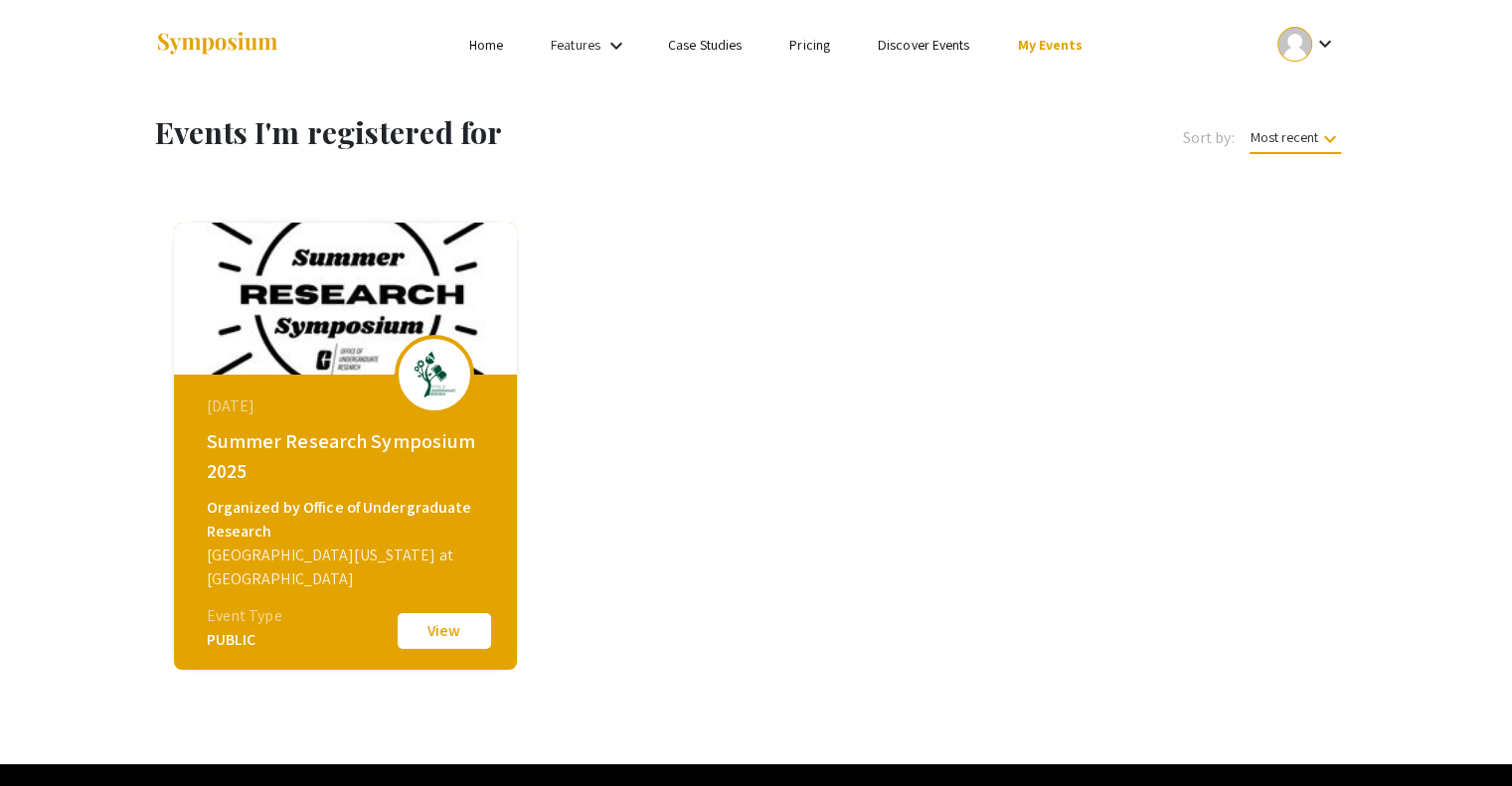 click on "View" 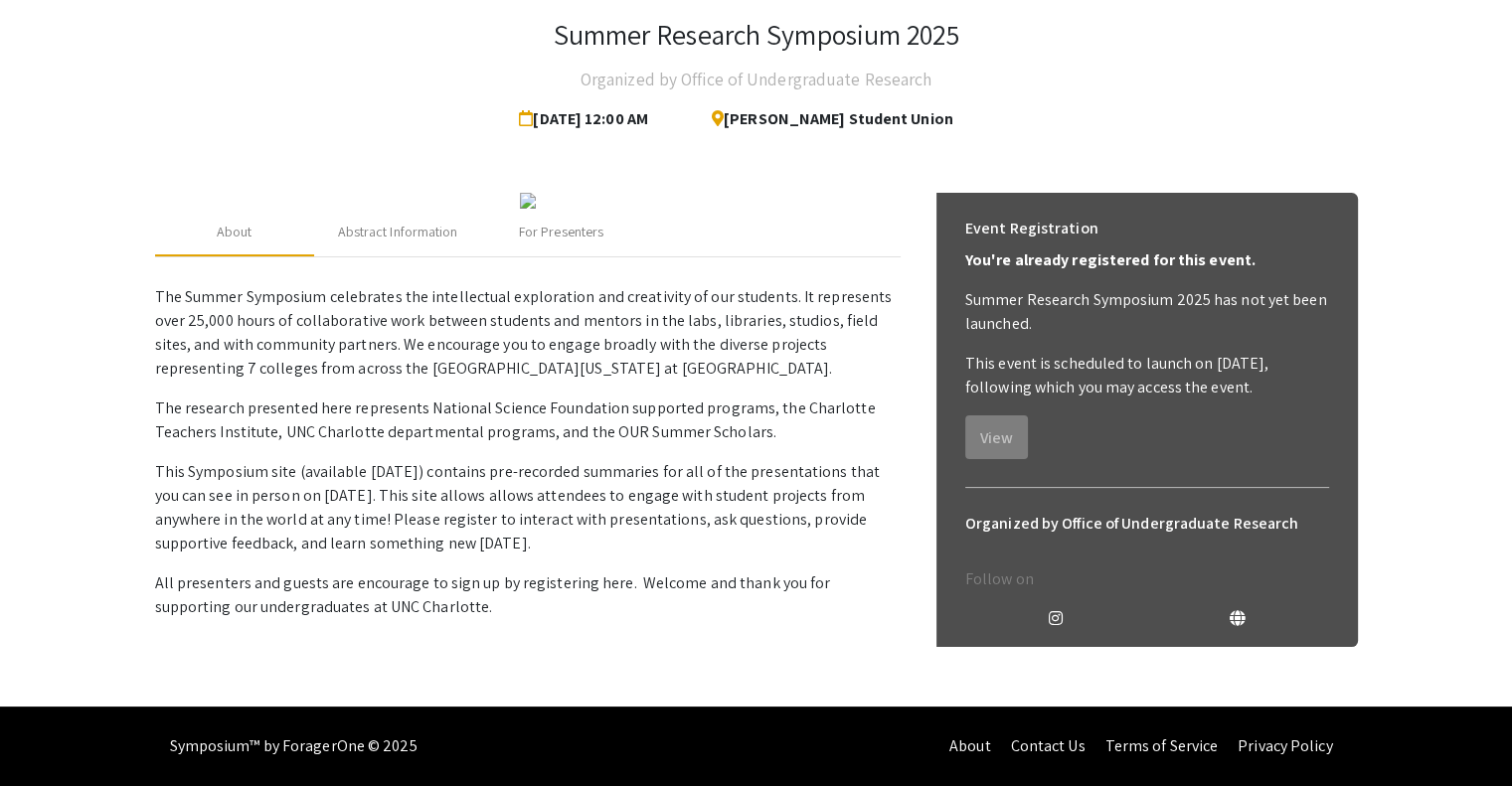 scroll, scrollTop: 470, scrollLeft: 0, axis: vertical 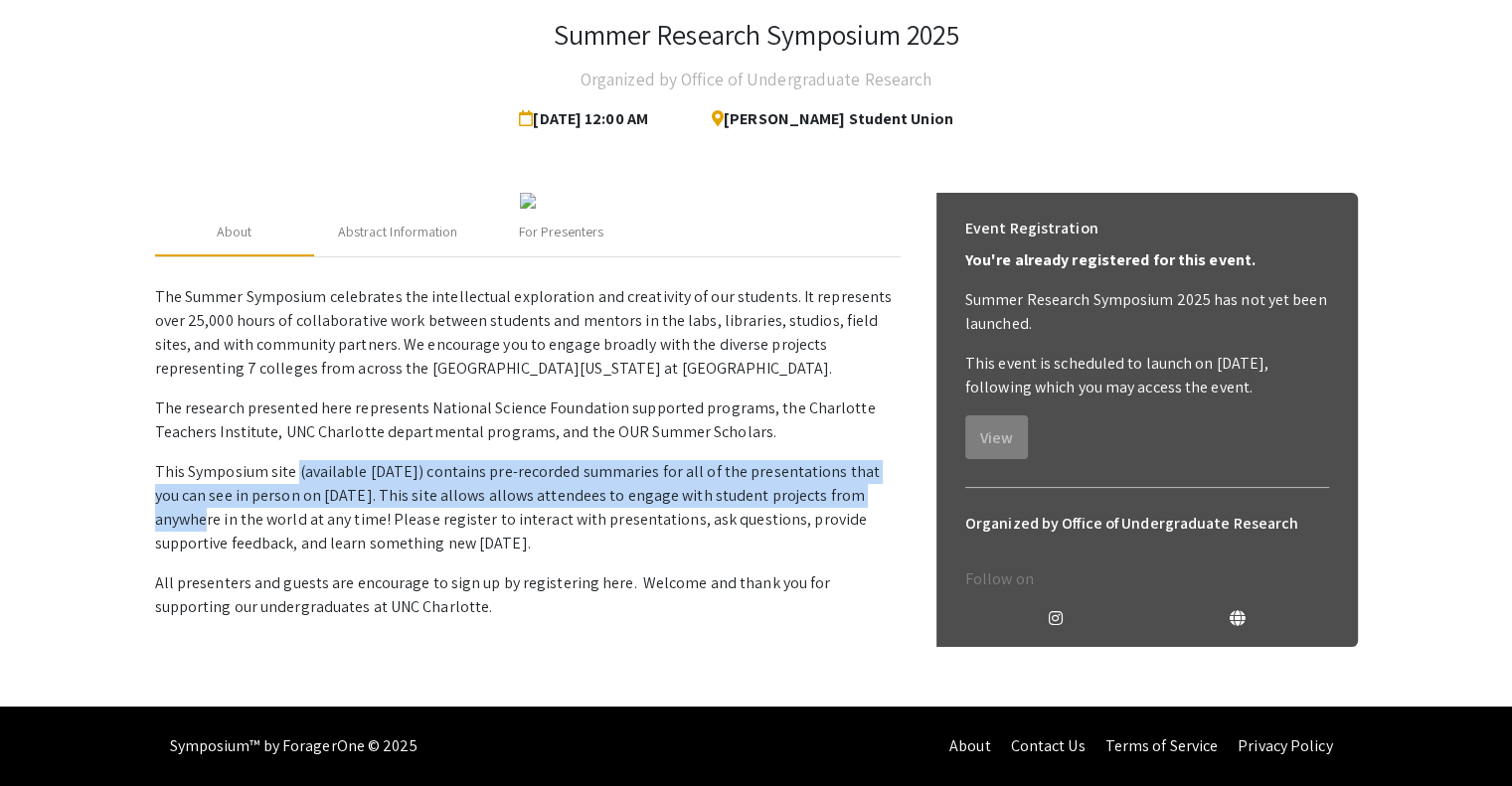 drag, startPoint x: 316, startPoint y: 540, endPoint x: 840, endPoint y: 560, distance: 524.3815 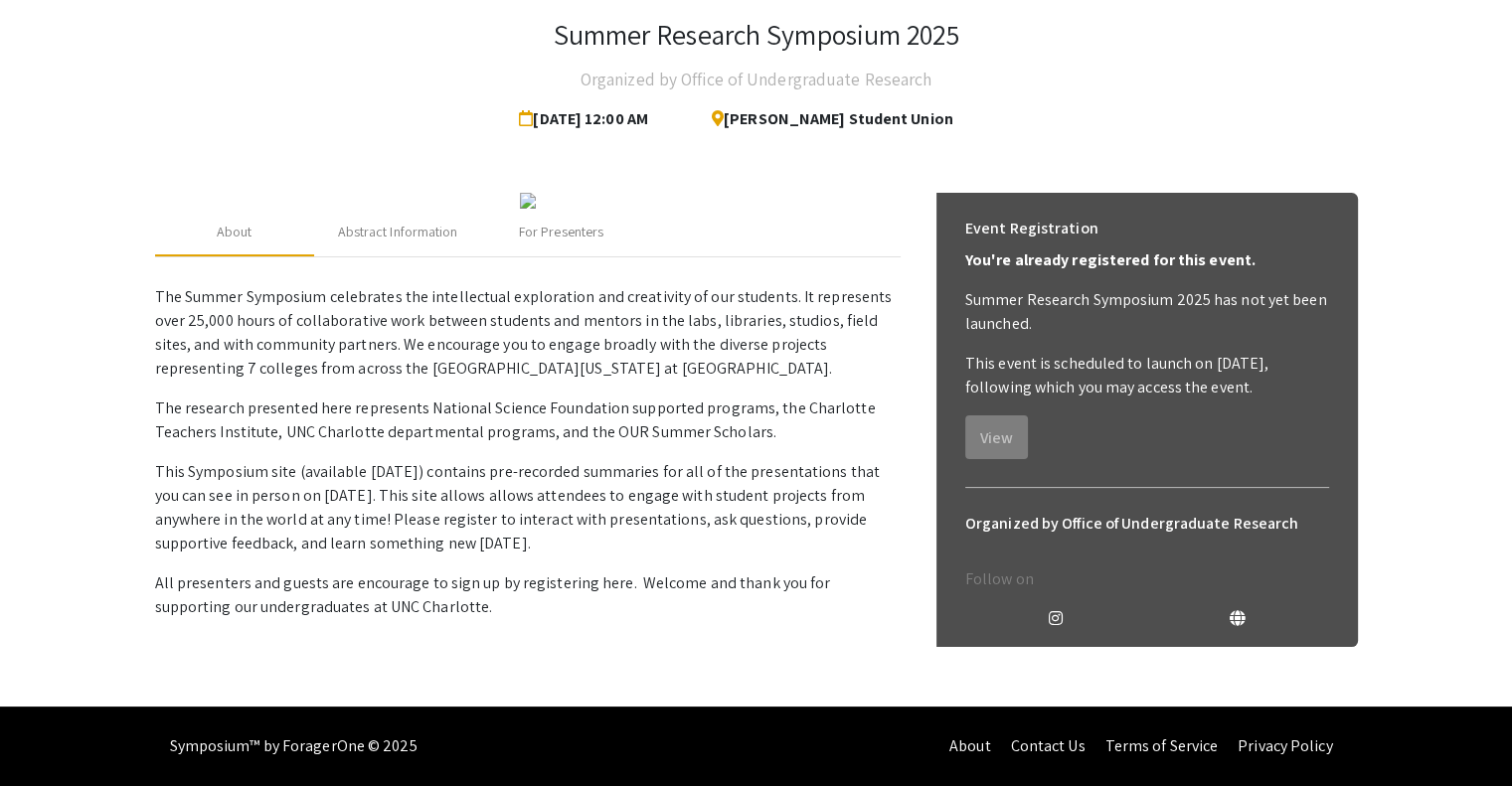 scroll, scrollTop: 371, scrollLeft: 0, axis: vertical 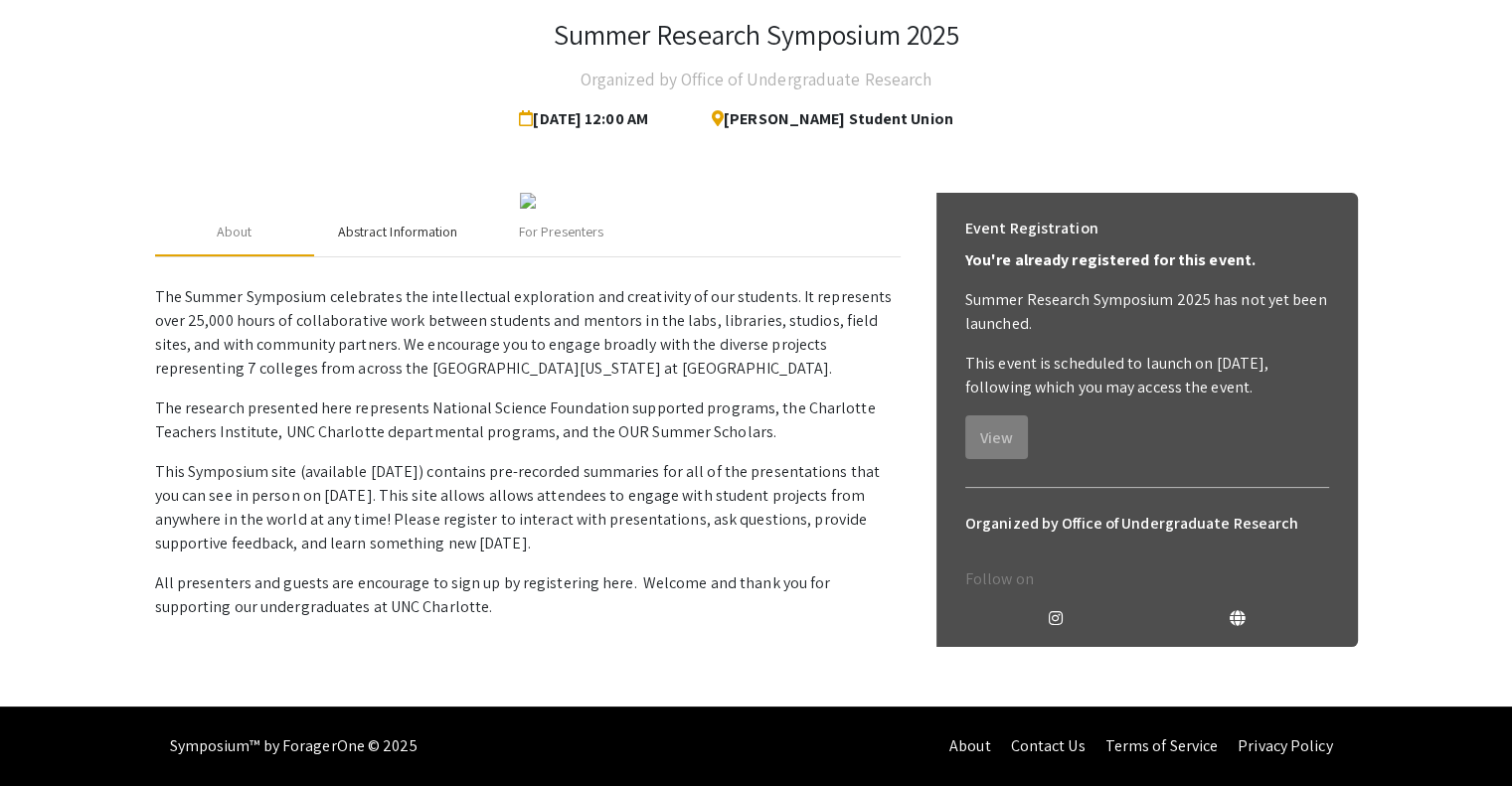 click on "Abstract Information" at bounding box center (398, 232) 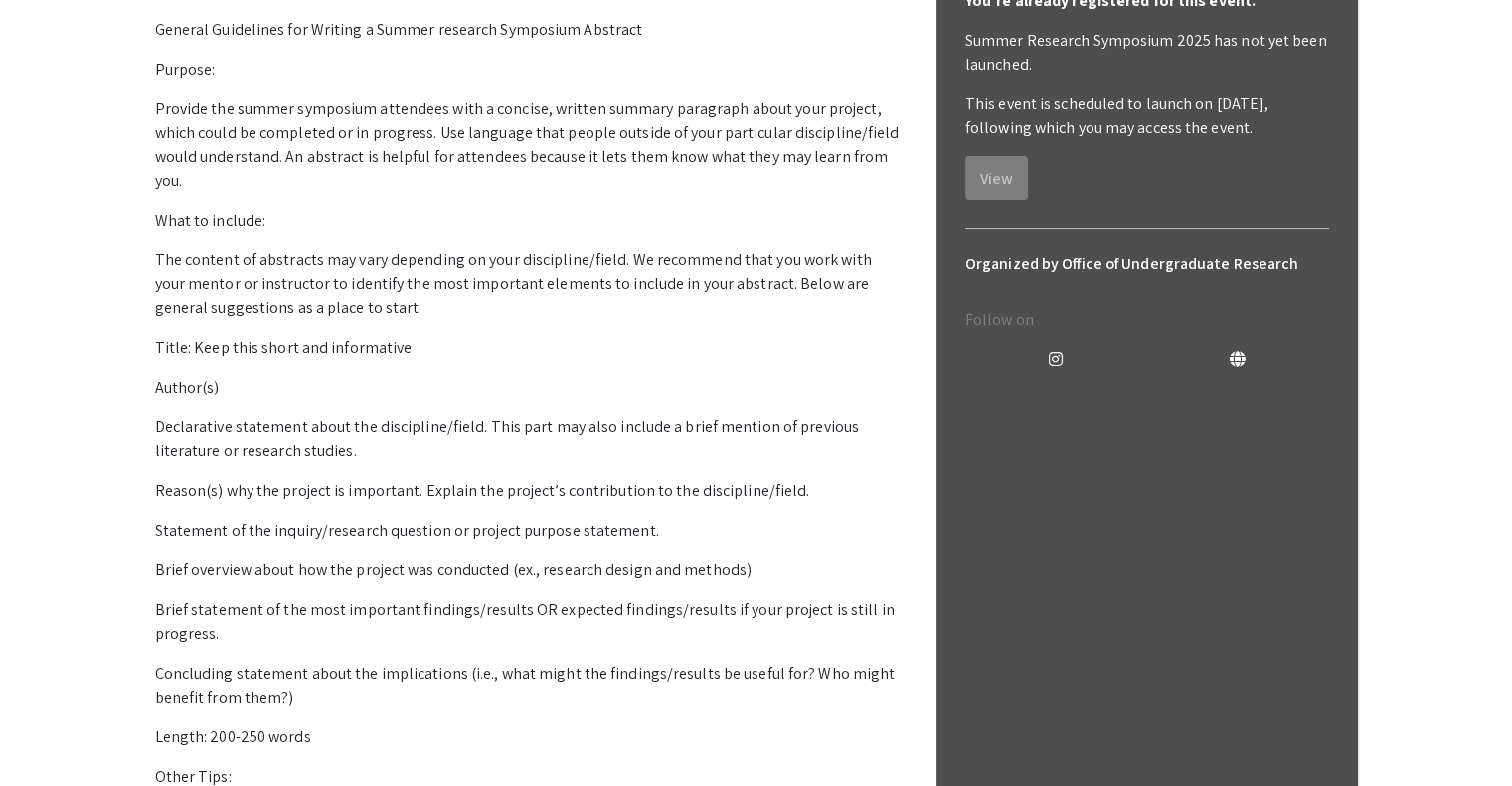 click on "For Presenters" at bounding box center (561, -28) 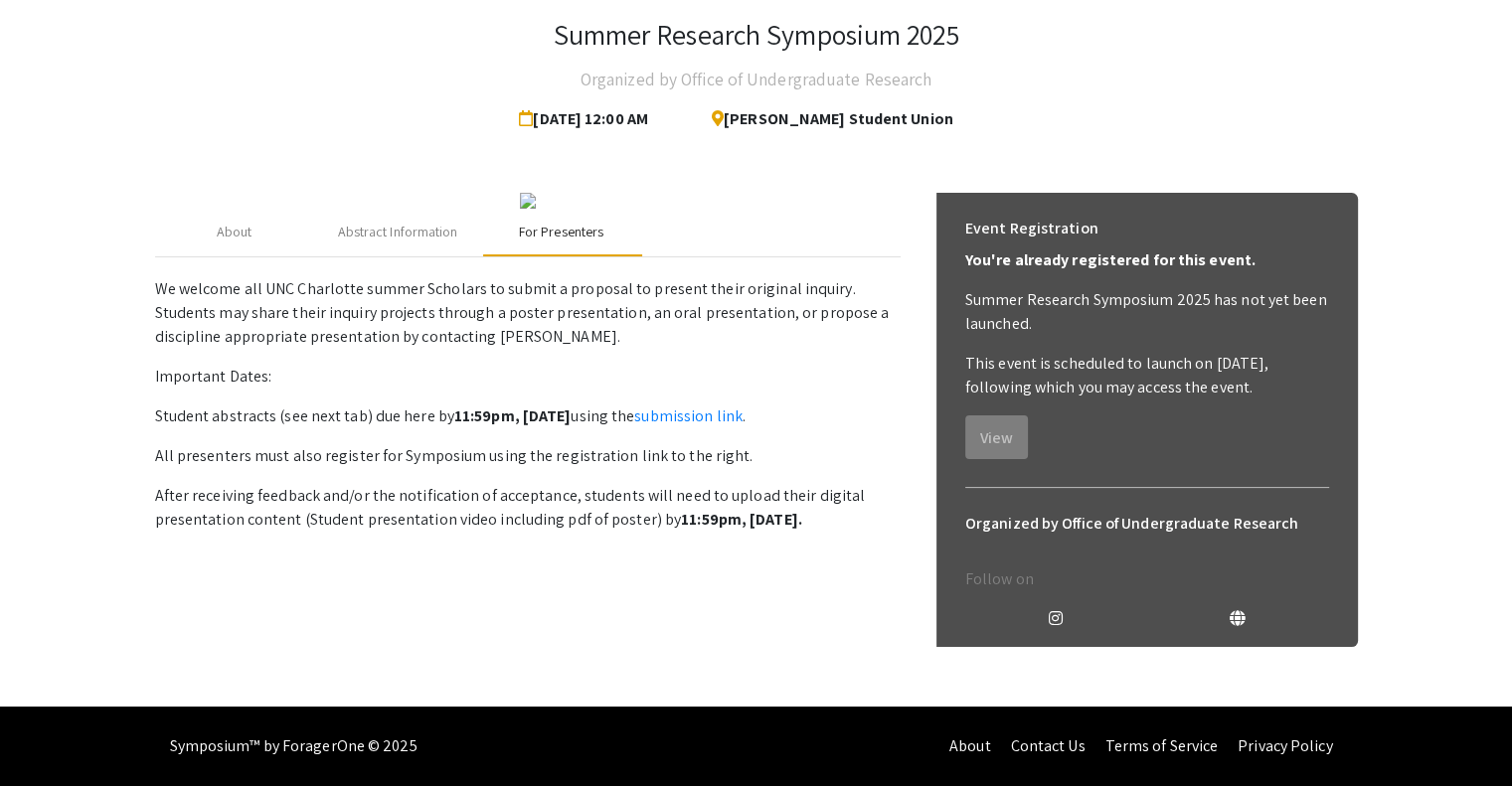 scroll, scrollTop: 383, scrollLeft: 0, axis: vertical 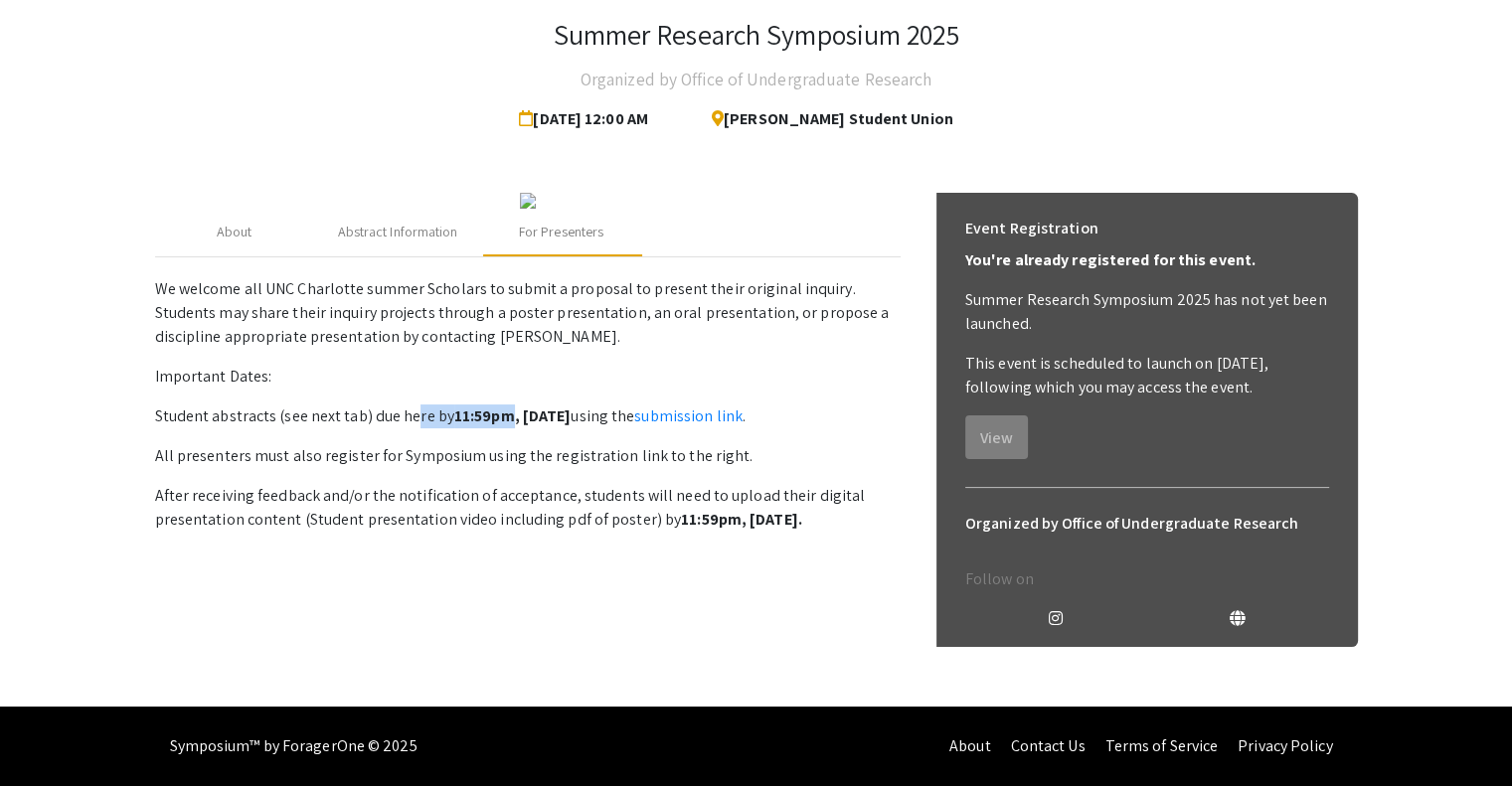 drag, startPoint x: 407, startPoint y: 580, endPoint x: 541, endPoint y: 579, distance: 134.00373 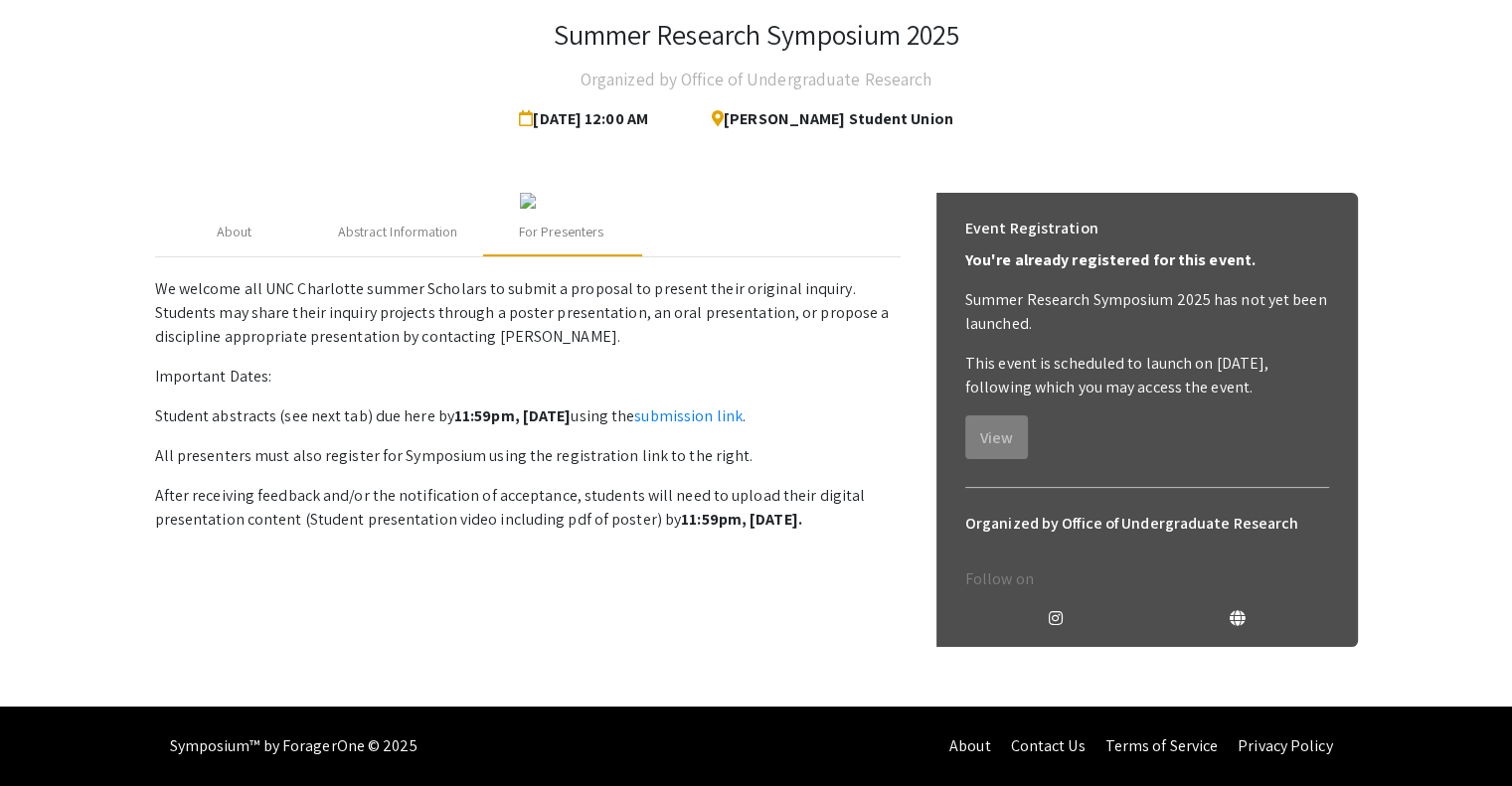 click on "11:59pm, Tuesday, July 1" at bounding box center (513, 415) 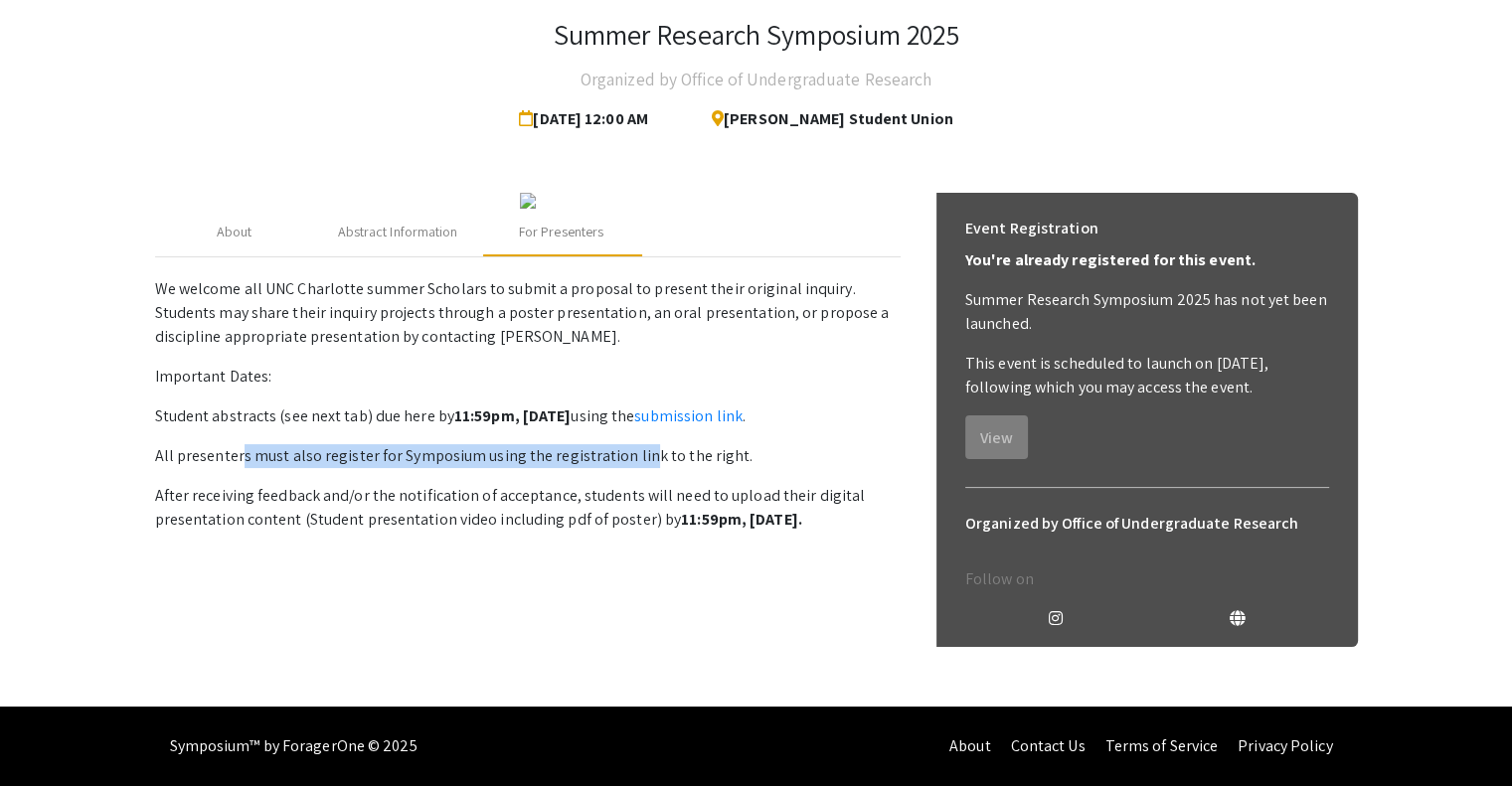 drag, startPoint x: 223, startPoint y: 620, endPoint x: 624, endPoint y: 615, distance: 401.03117 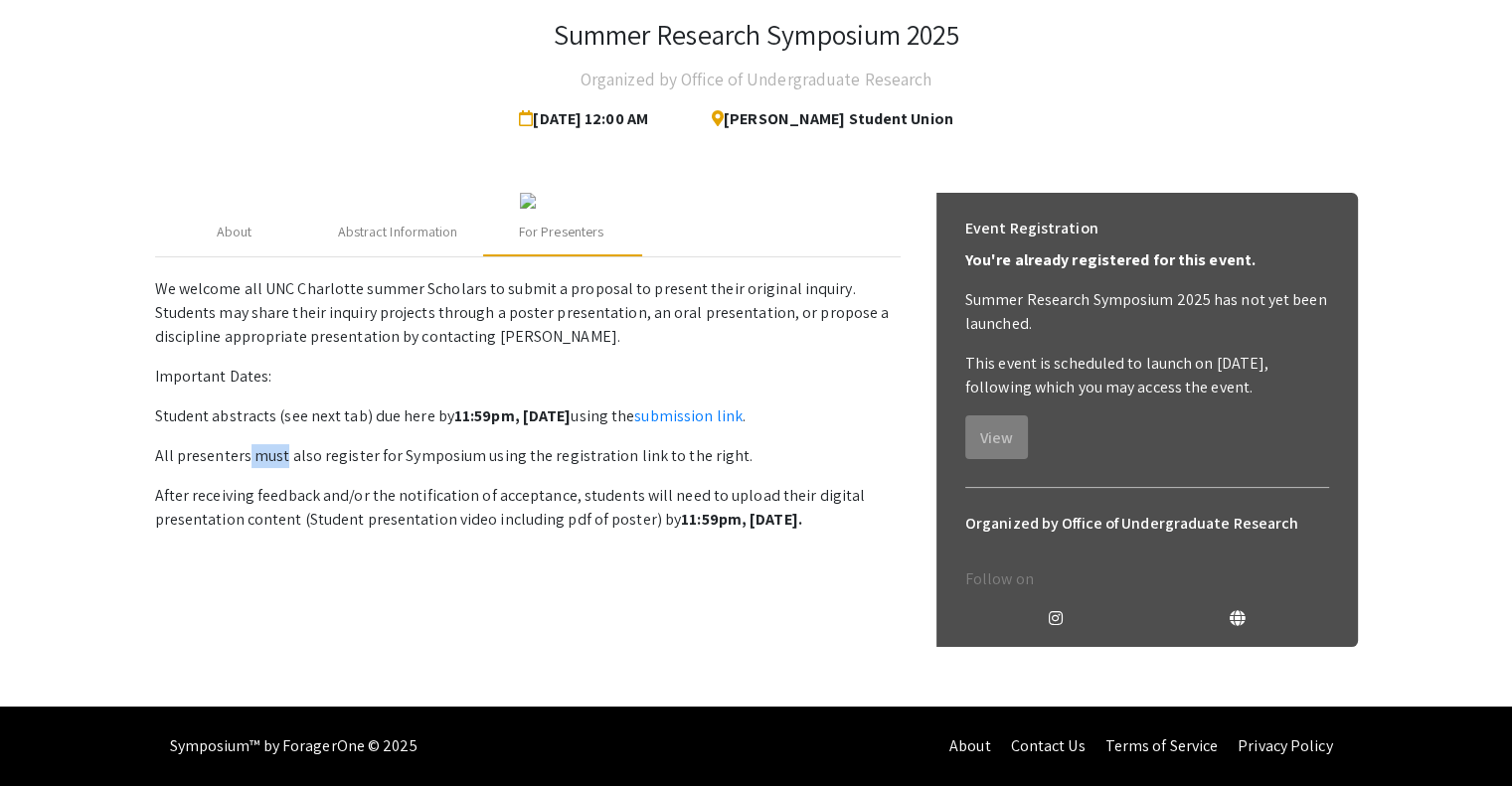 drag, startPoint x: 235, startPoint y: 617, endPoint x: 265, endPoint y: 629, distance: 32.31099 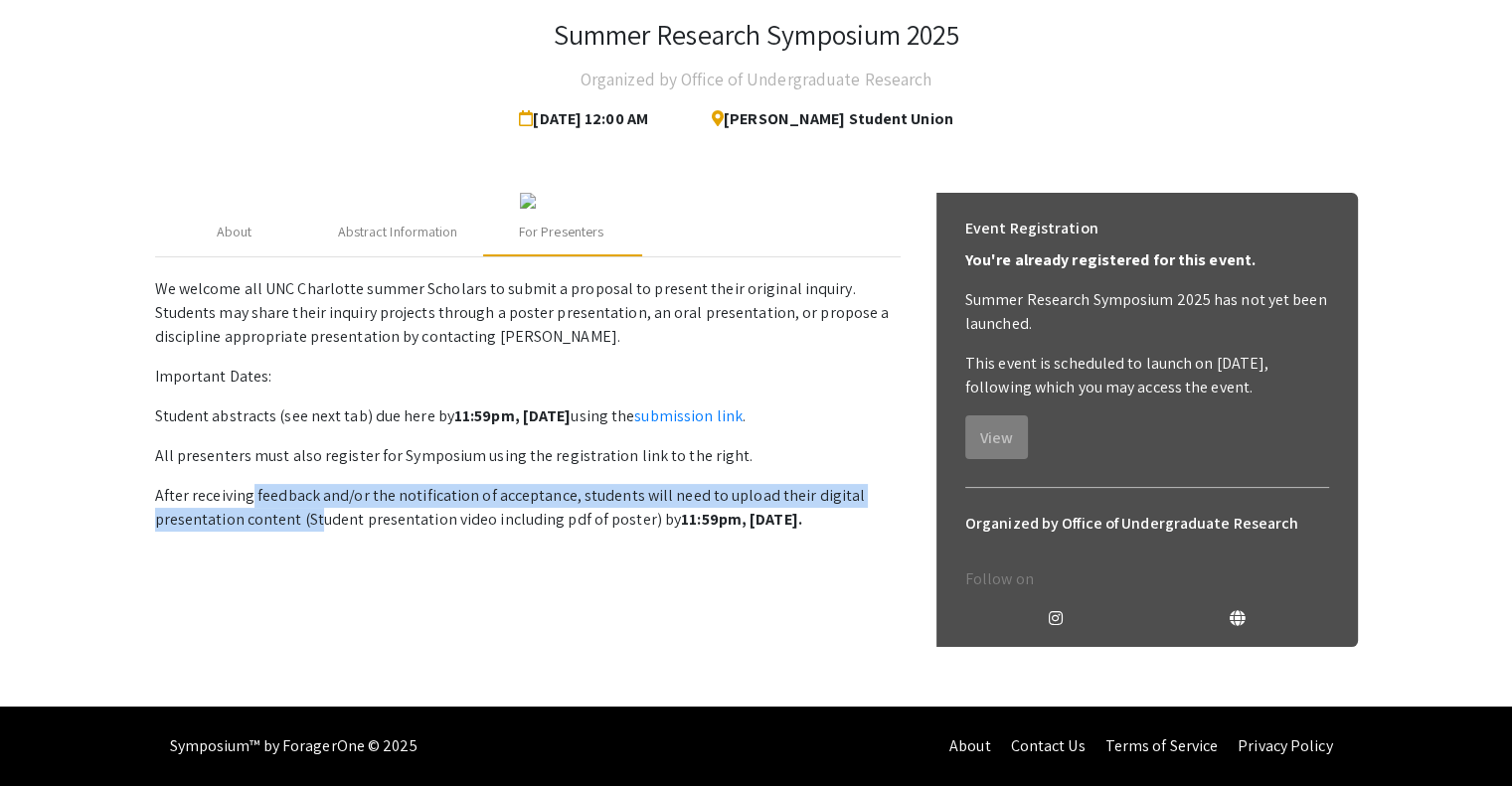 drag, startPoint x: 231, startPoint y: 667, endPoint x: 288, endPoint y: 680, distance: 58.463664 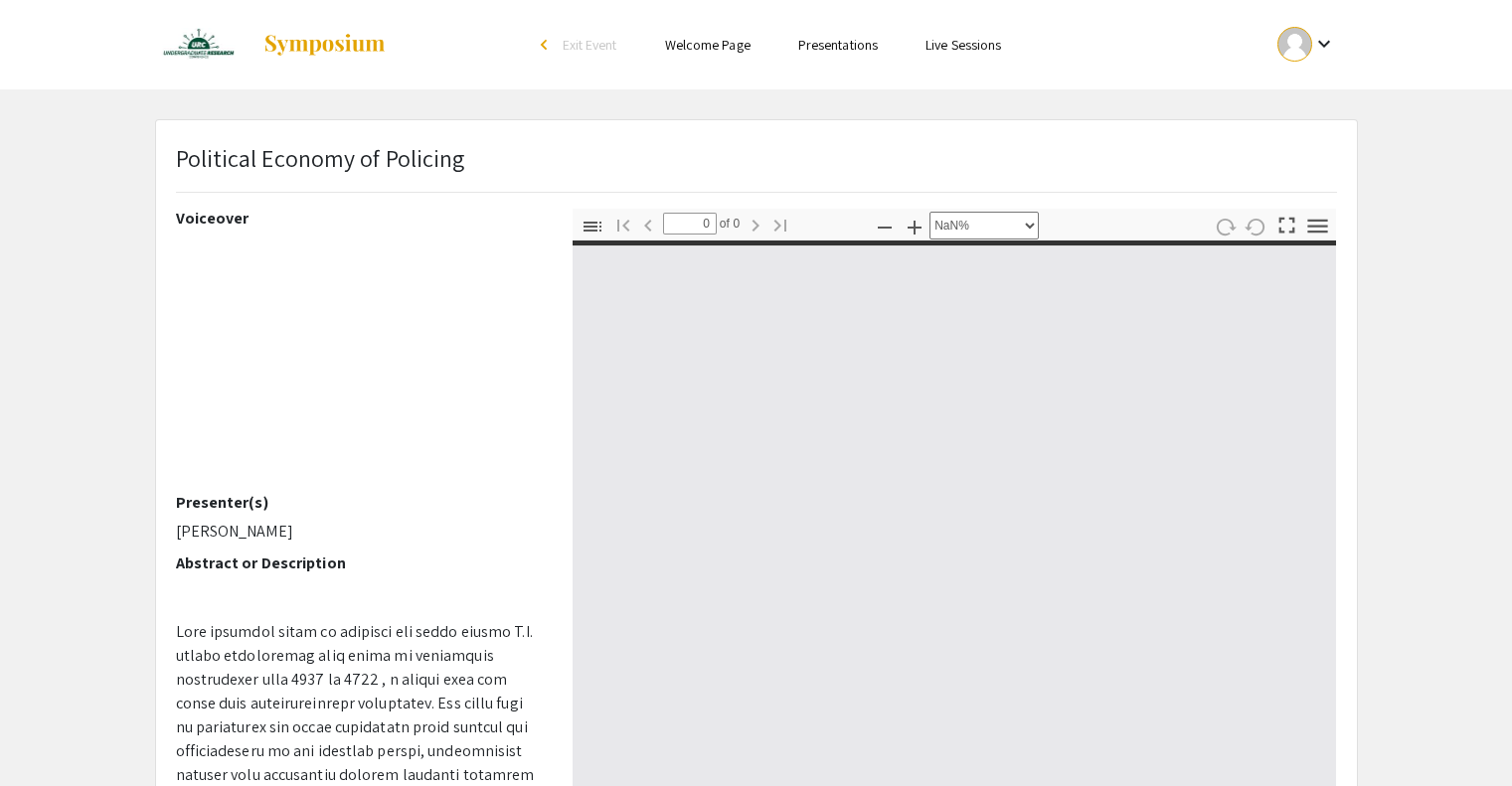 select on "auto" 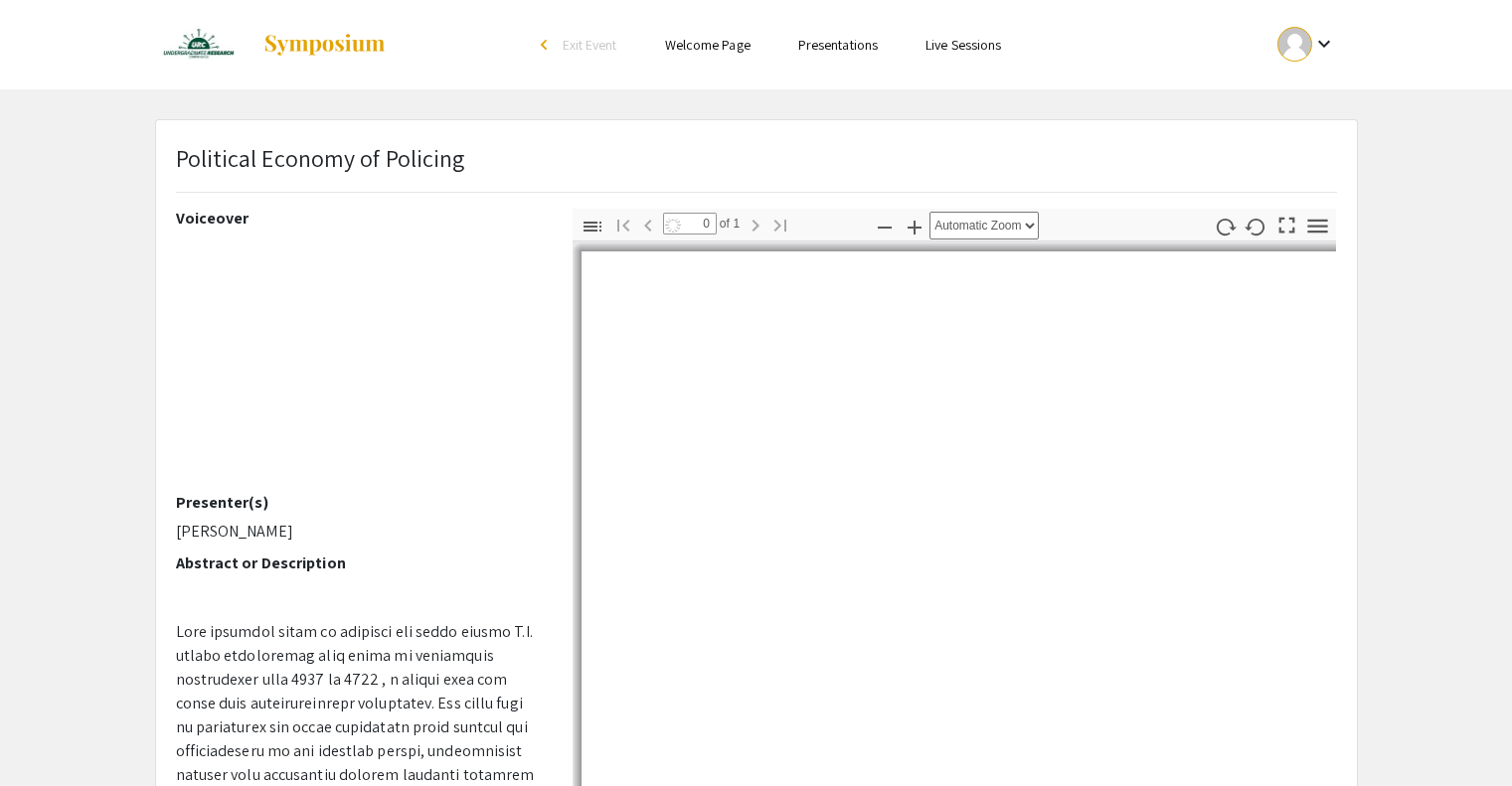 type on "1" 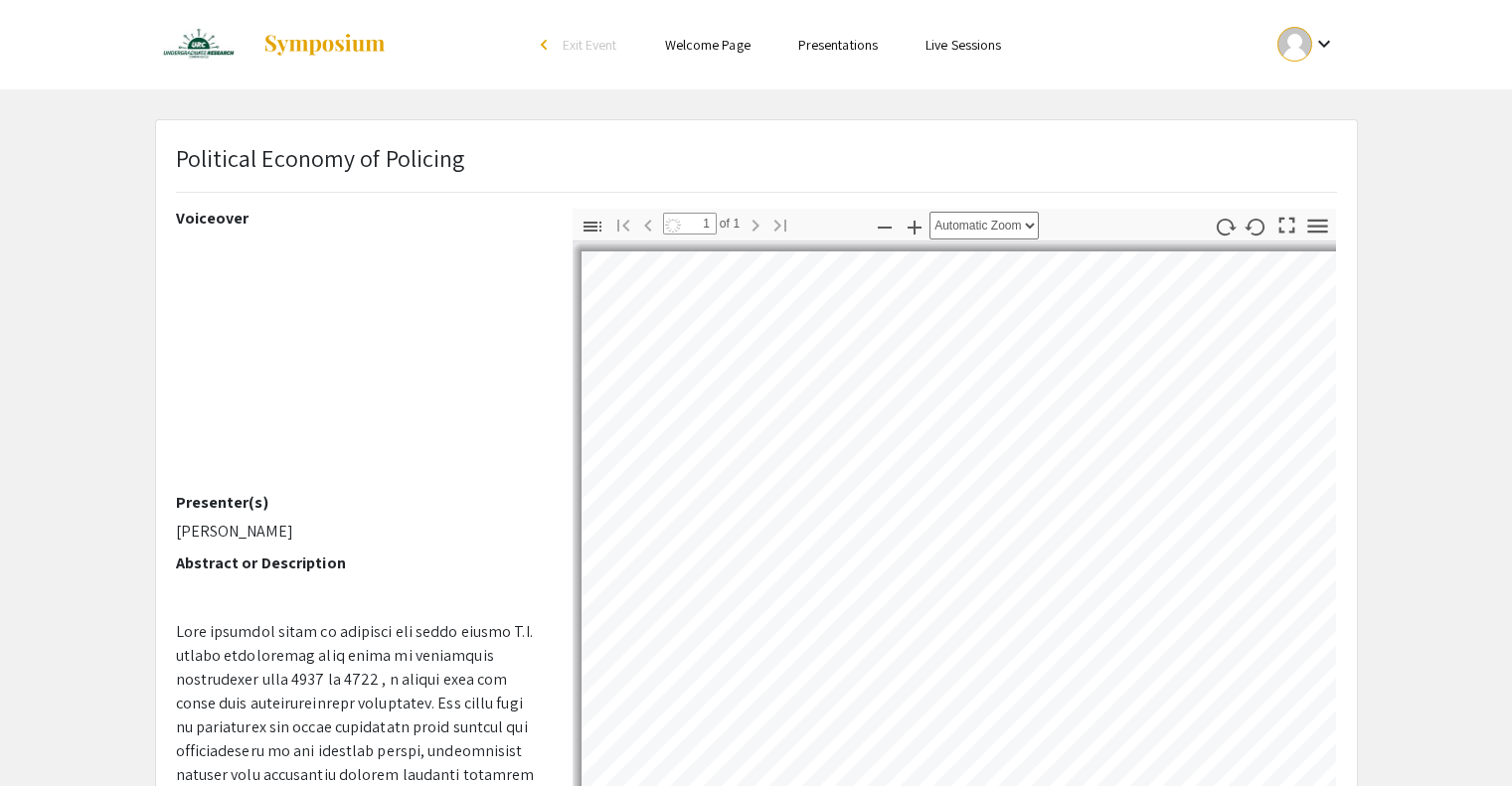 scroll, scrollTop: 0, scrollLeft: 0, axis: both 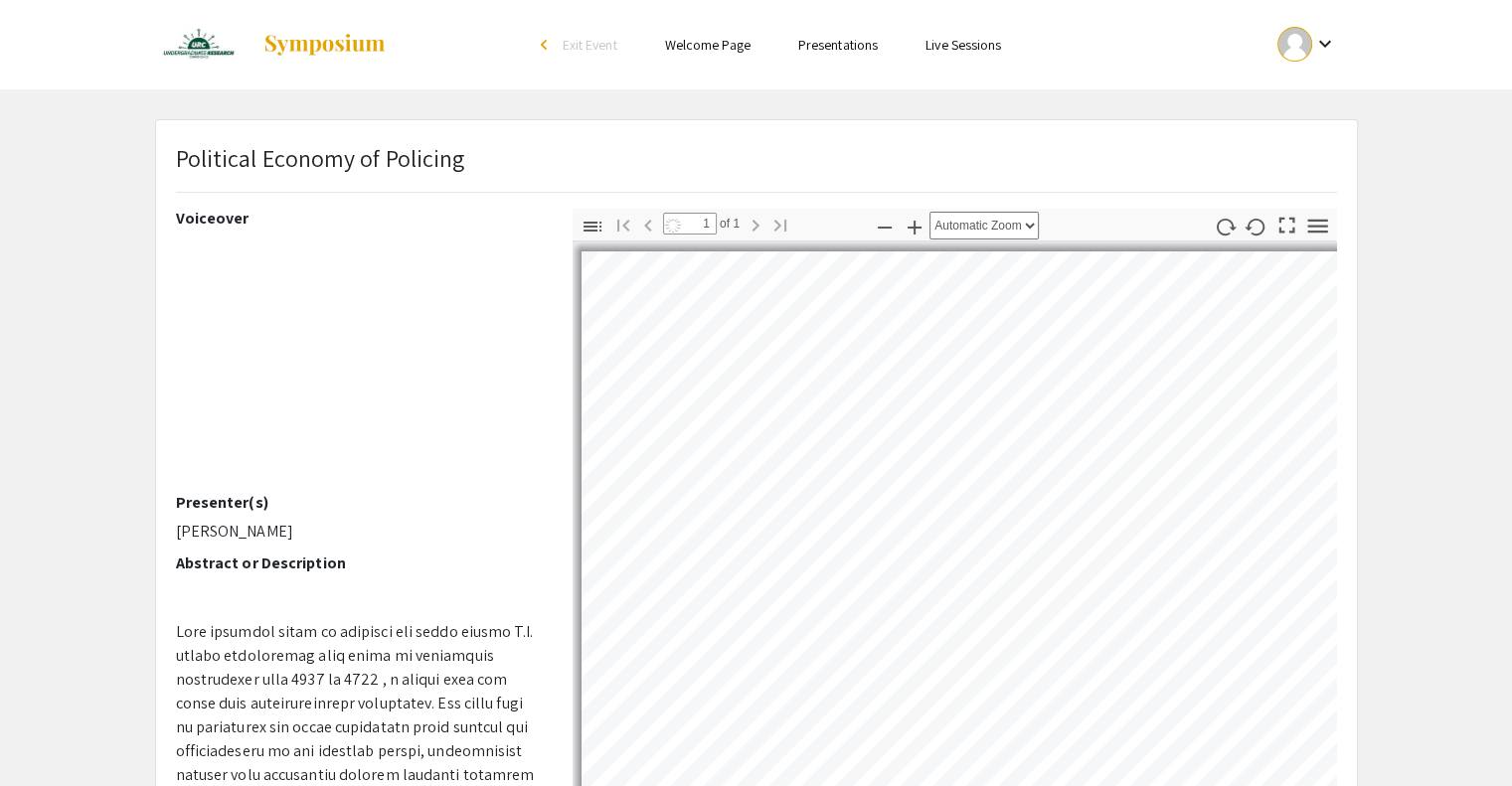 select on "auto" 